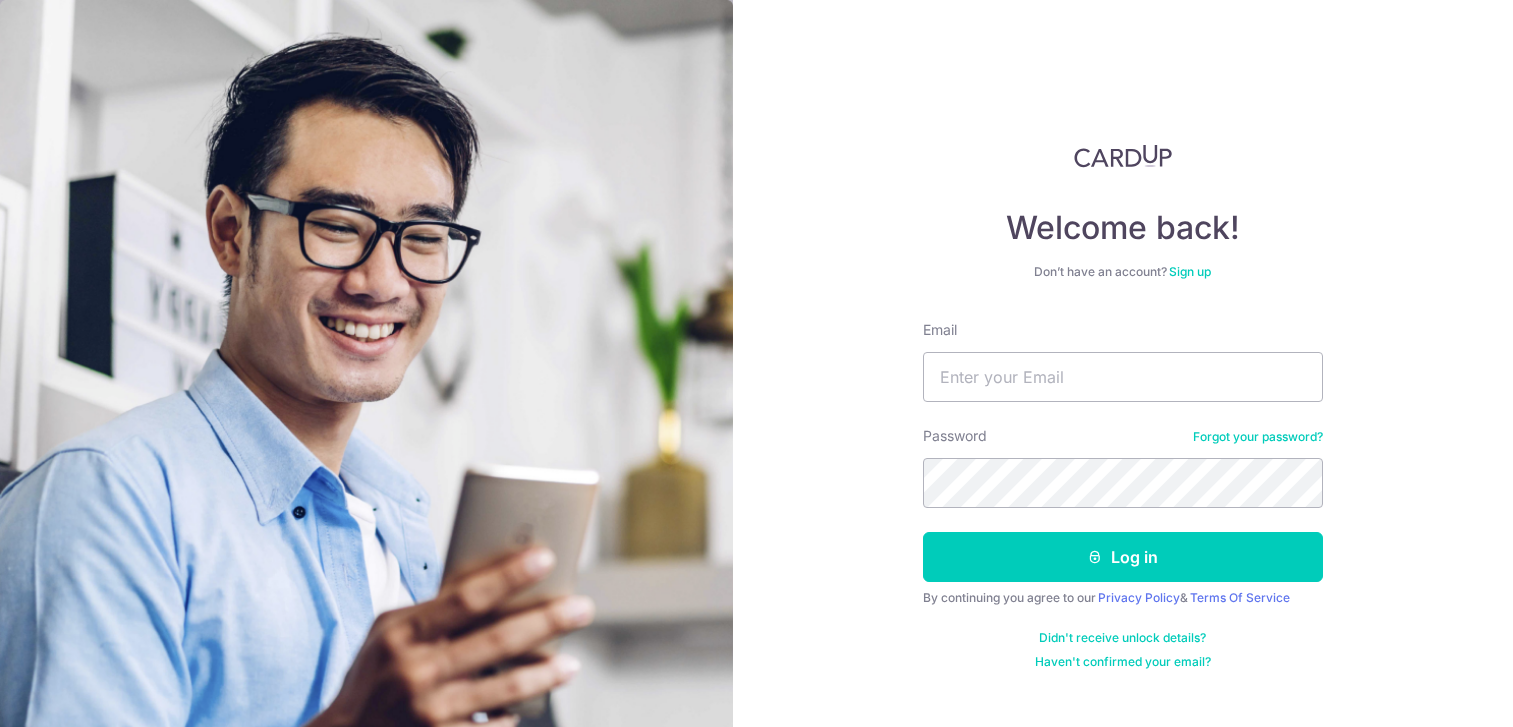 scroll, scrollTop: 0, scrollLeft: 0, axis: both 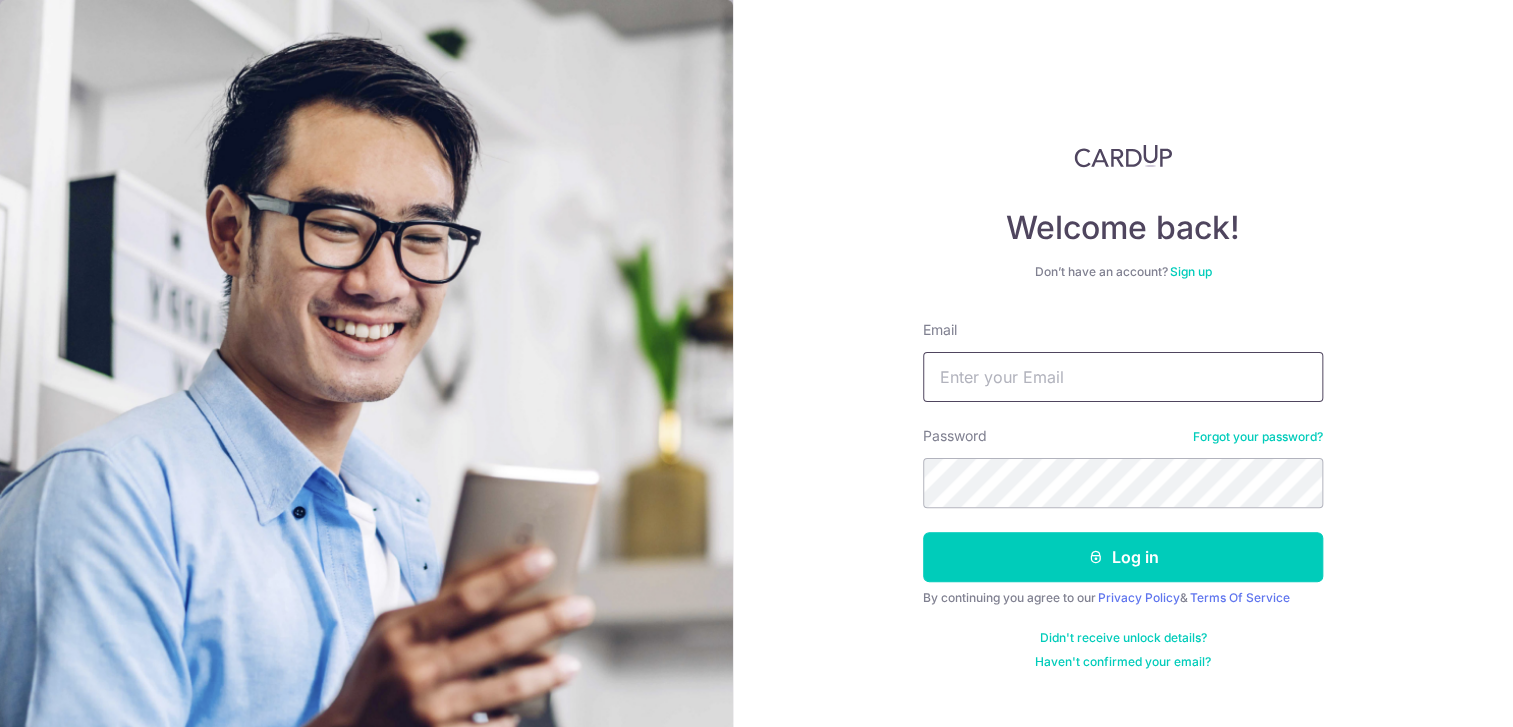 click on "Email" at bounding box center (1123, 377) 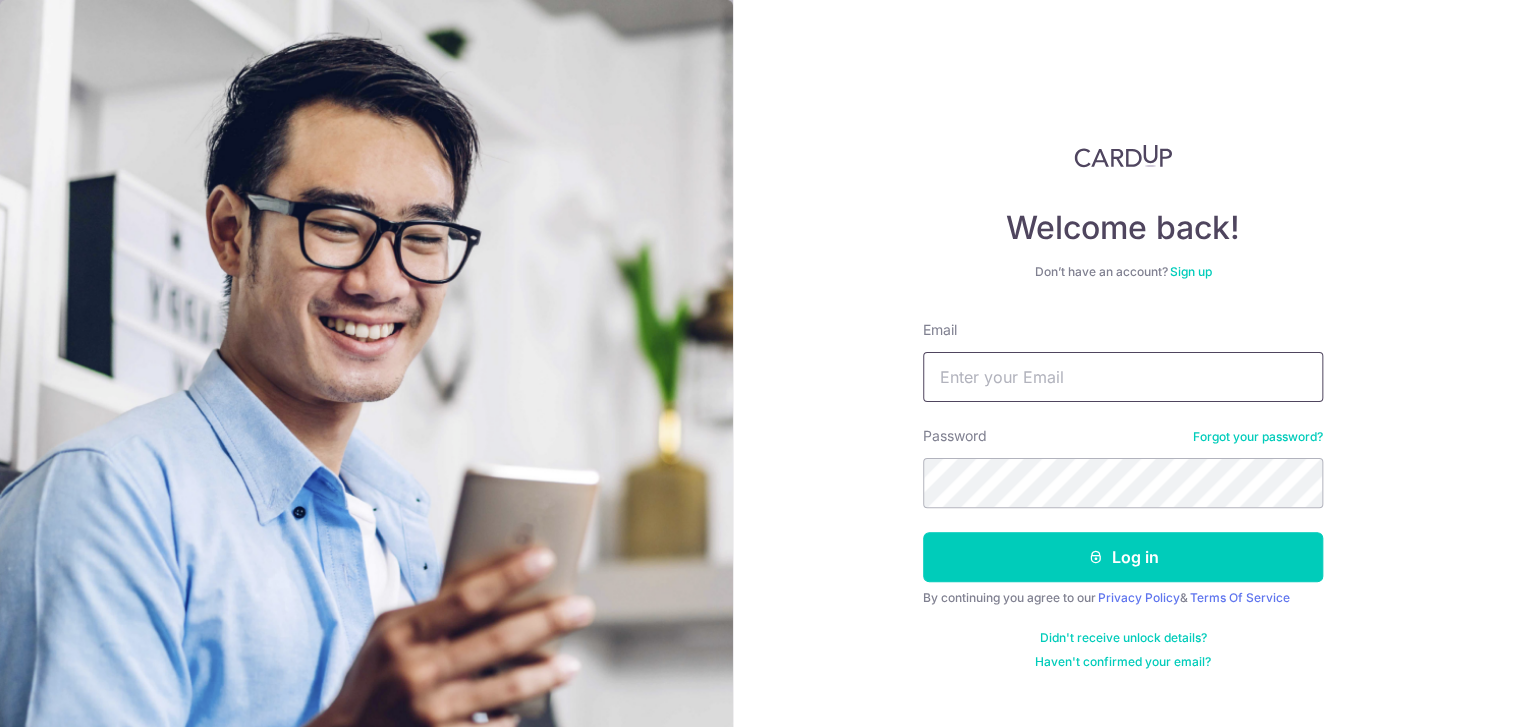 type on "kristin.yvonn@gmail.com" 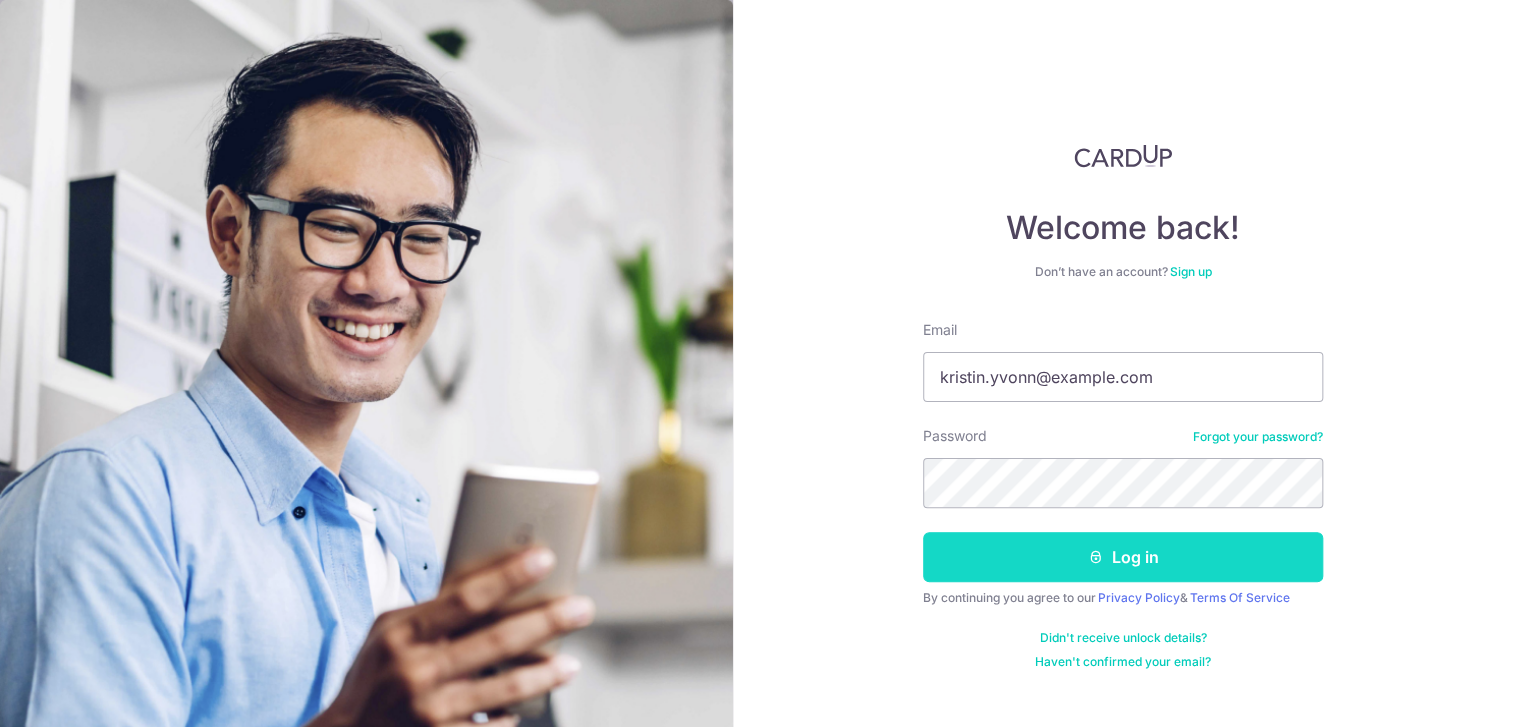 click on "Log in" at bounding box center [1123, 557] 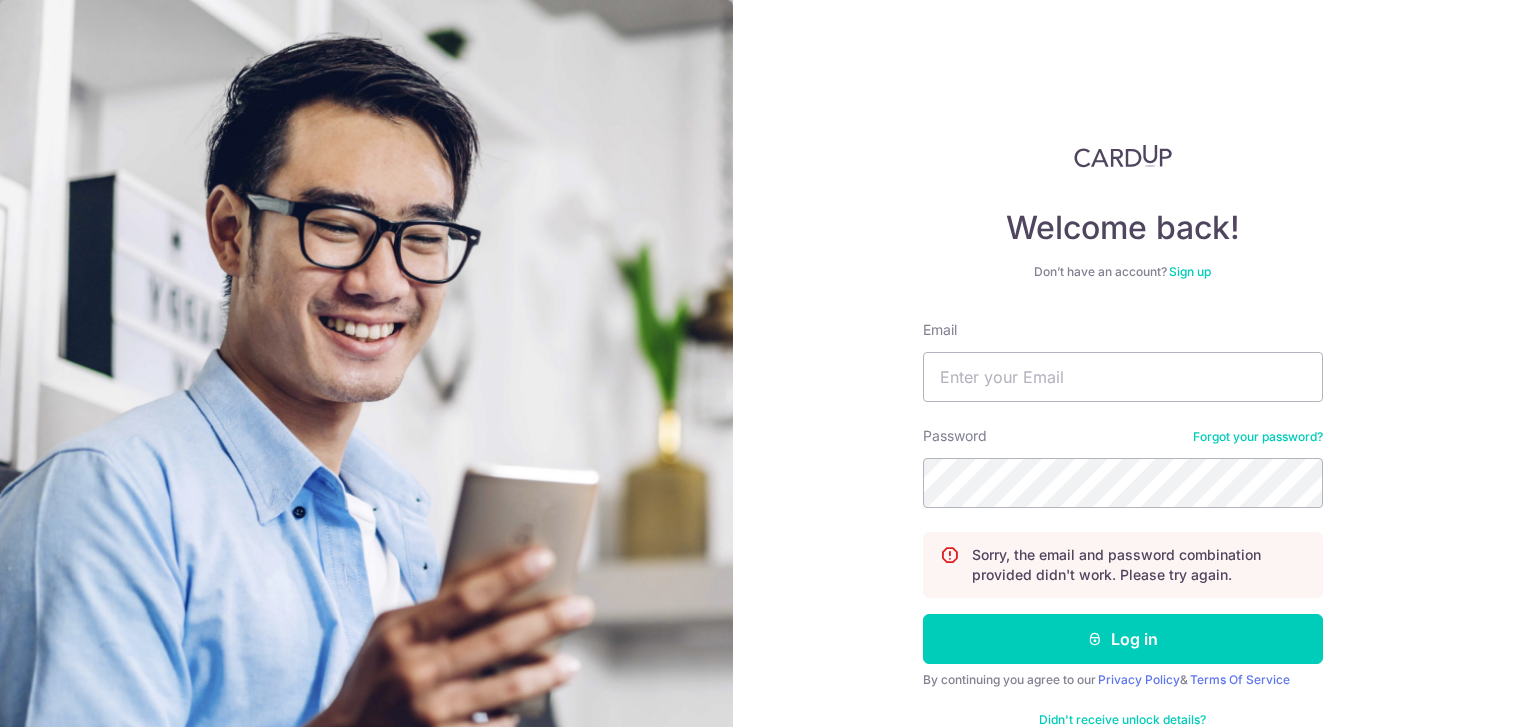 scroll, scrollTop: 0, scrollLeft: 0, axis: both 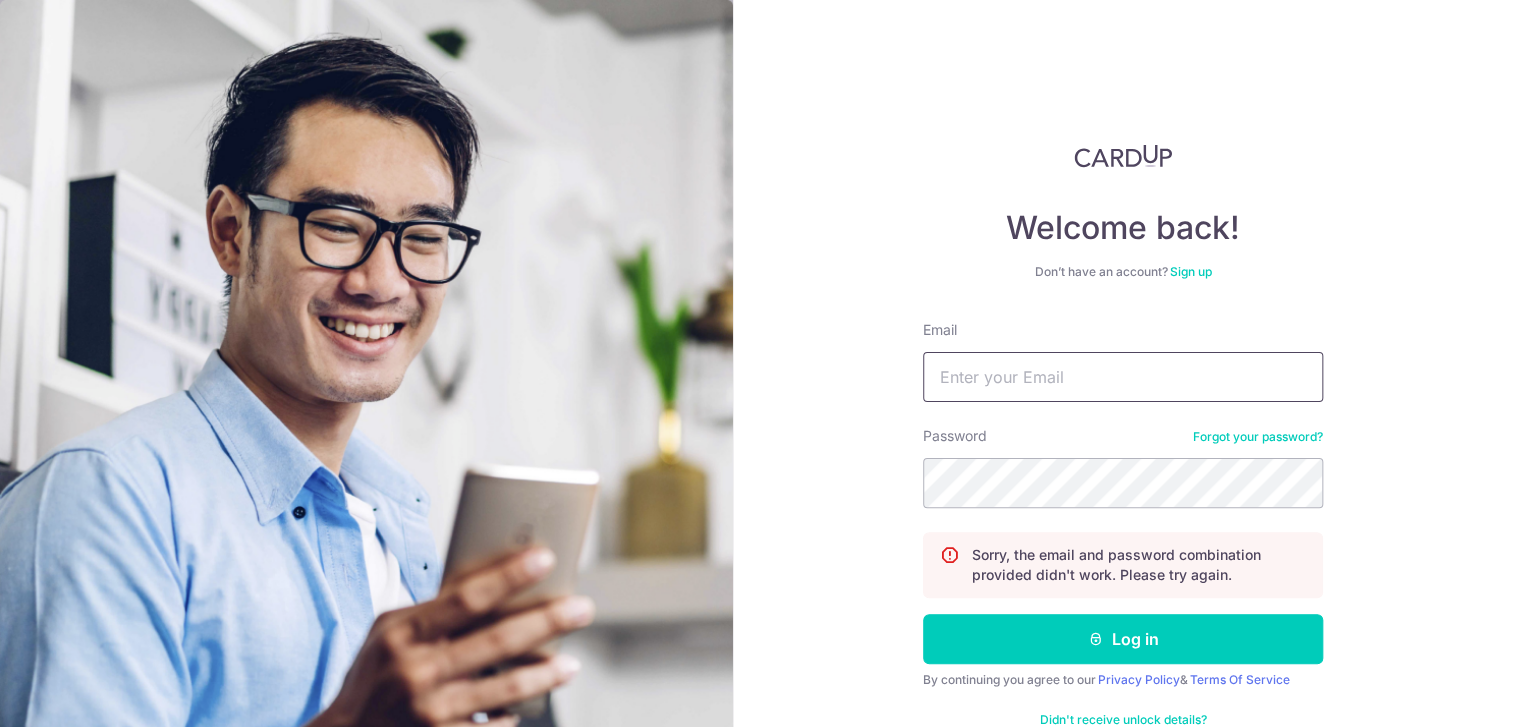 click on "Email" at bounding box center [1123, 377] 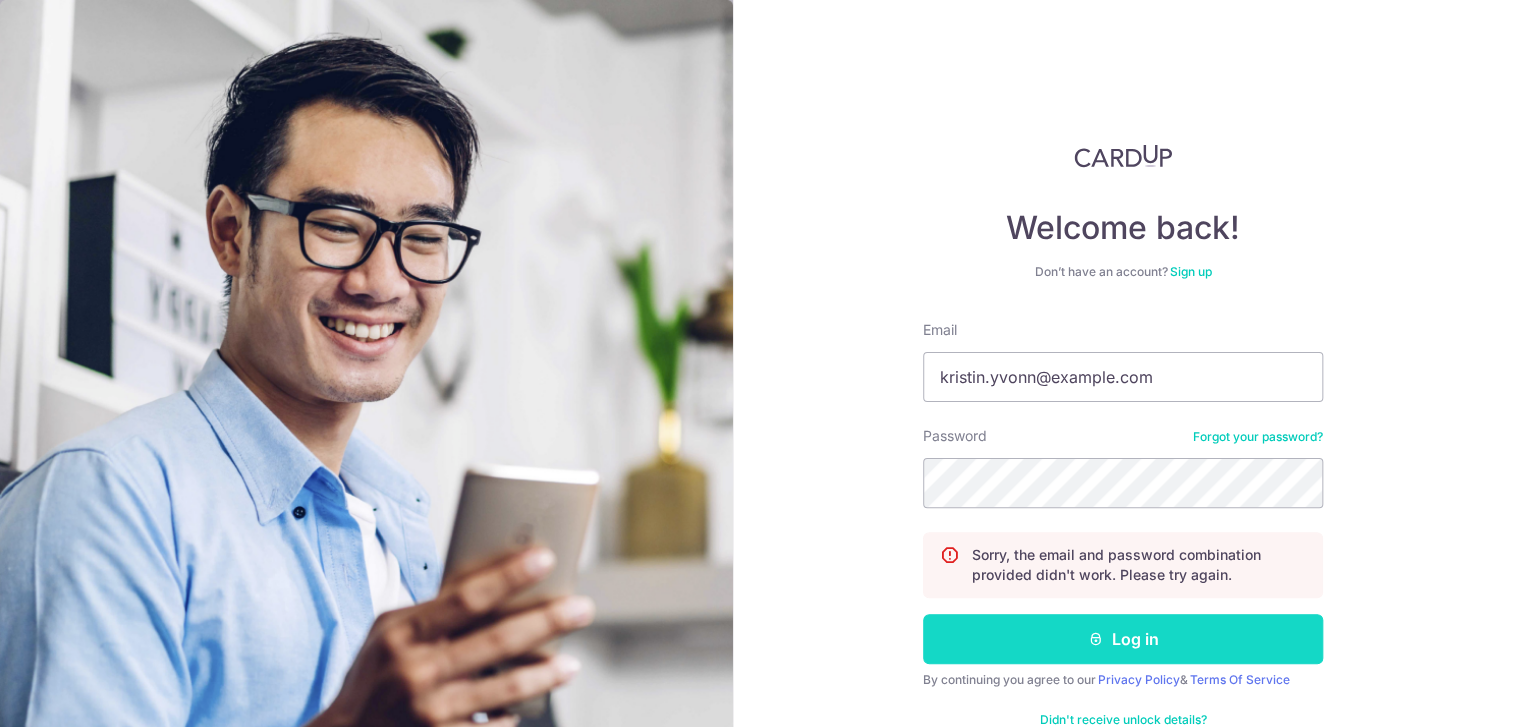 click on "Log in" at bounding box center [1123, 639] 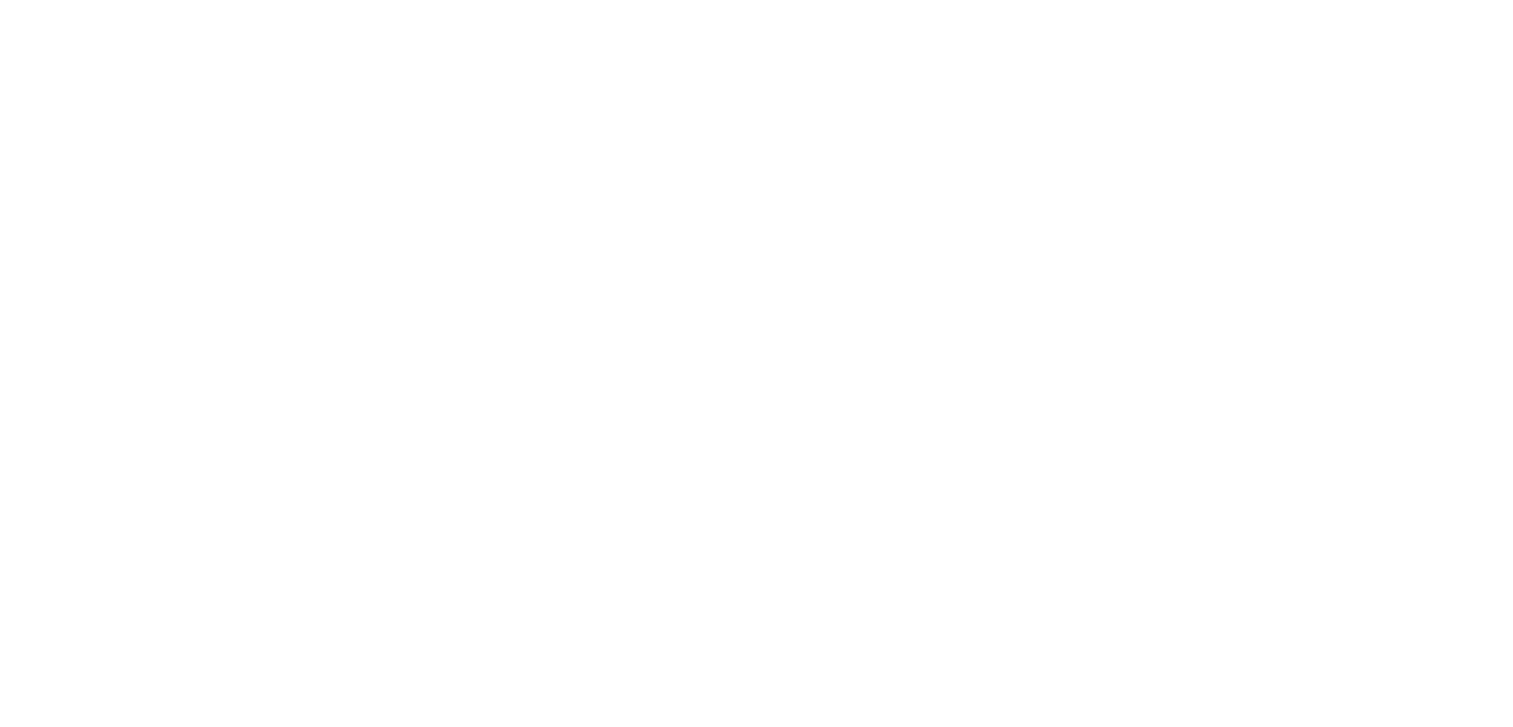 scroll, scrollTop: 0, scrollLeft: 0, axis: both 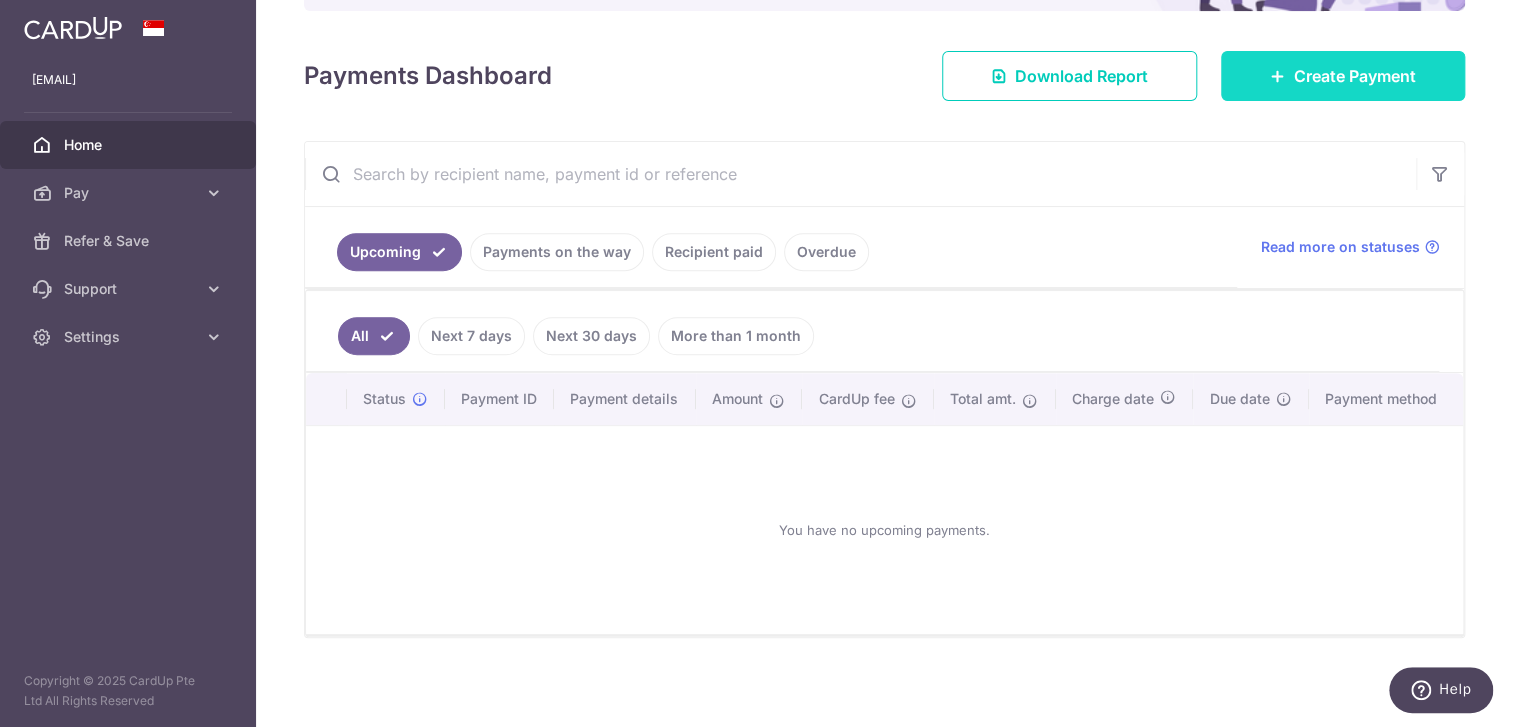 click on "Create Payment" at bounding box center (1343, 76) 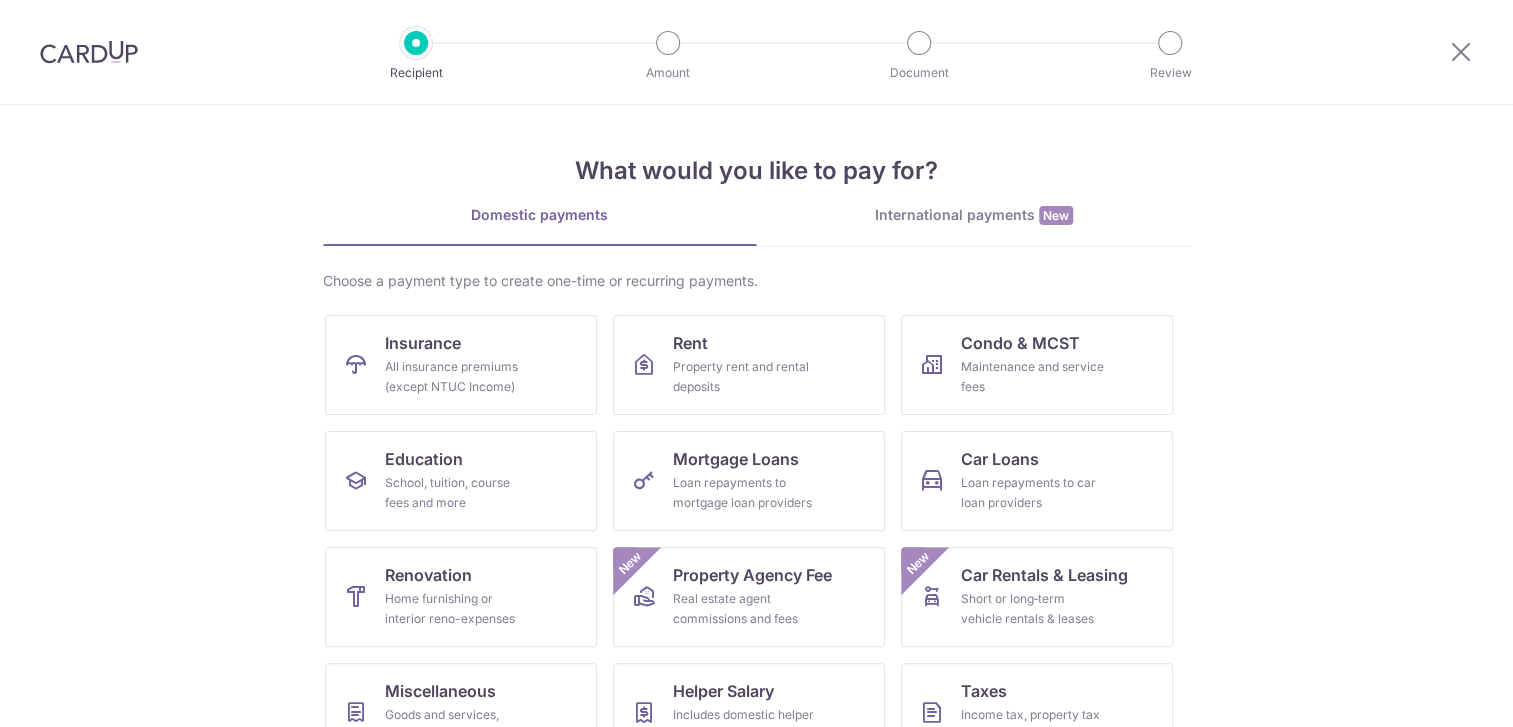 scroll, scrollTop: 0, scrollLeft: 0, axis: both 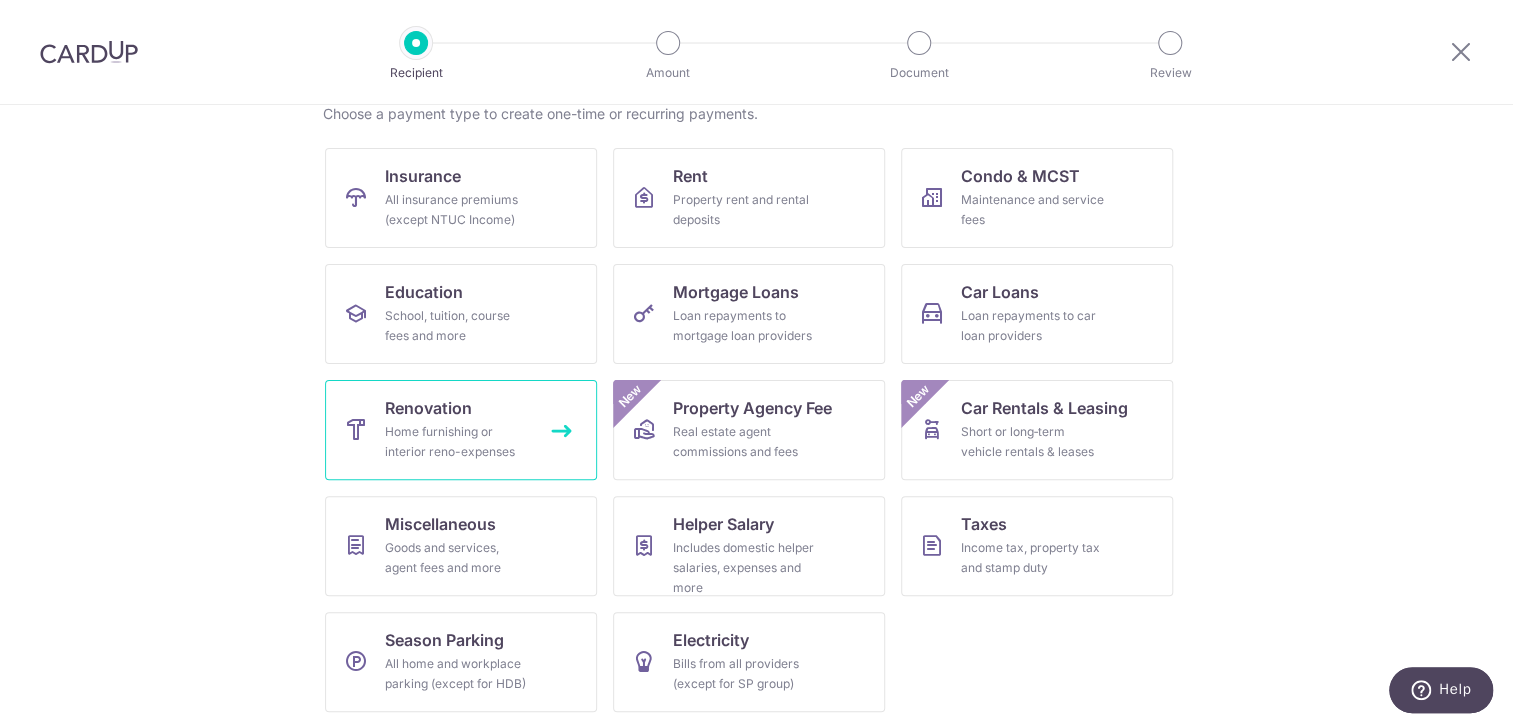 click on "Renovation Home furnishing or interior reno-expenses" at bounding box center [461, 430] 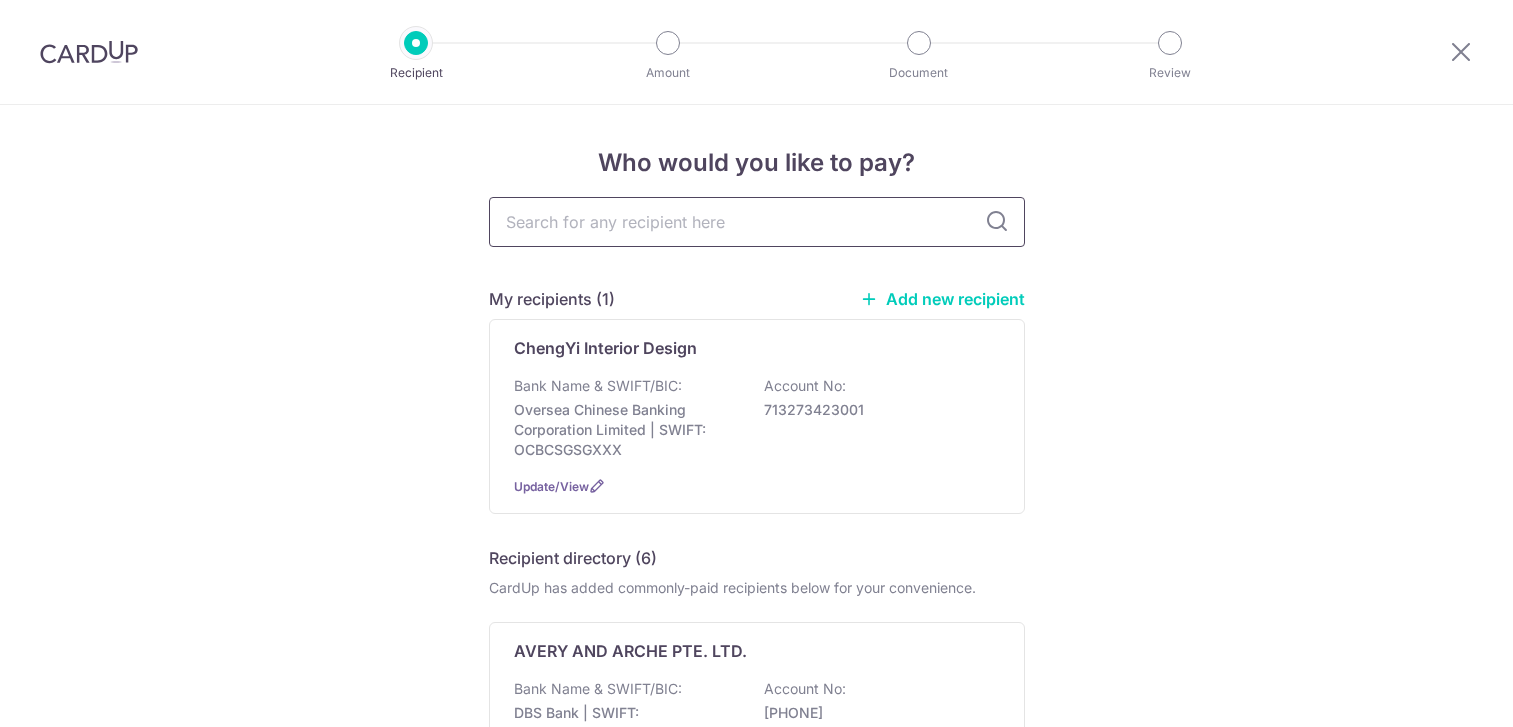scroll, scrollTop: 0, scrollLeft: 0, axis: both 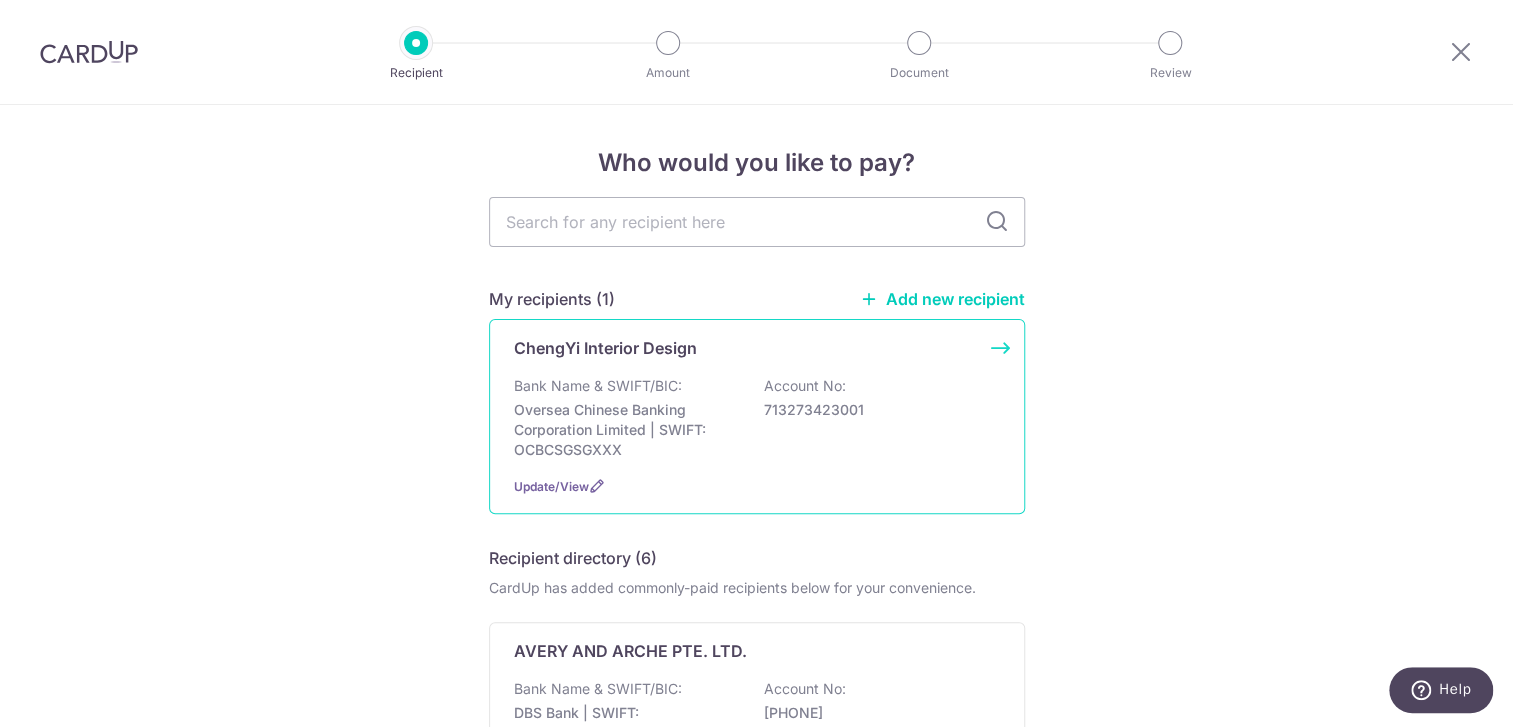 click on "Bank Name & SWIFT/BIC:" at bounding box center [598, 386] 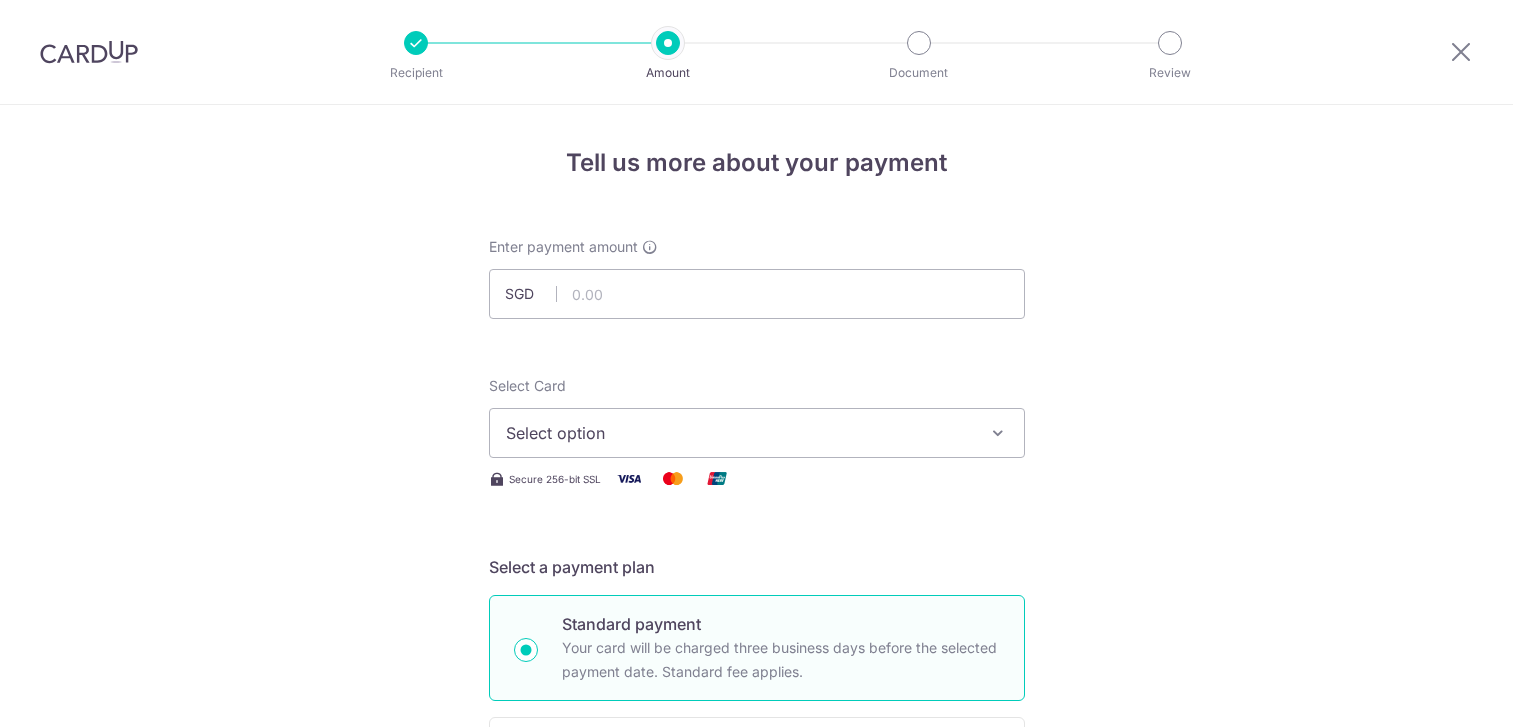 scroll, scrollTop: 0, scrollLeft: 0, axis: both 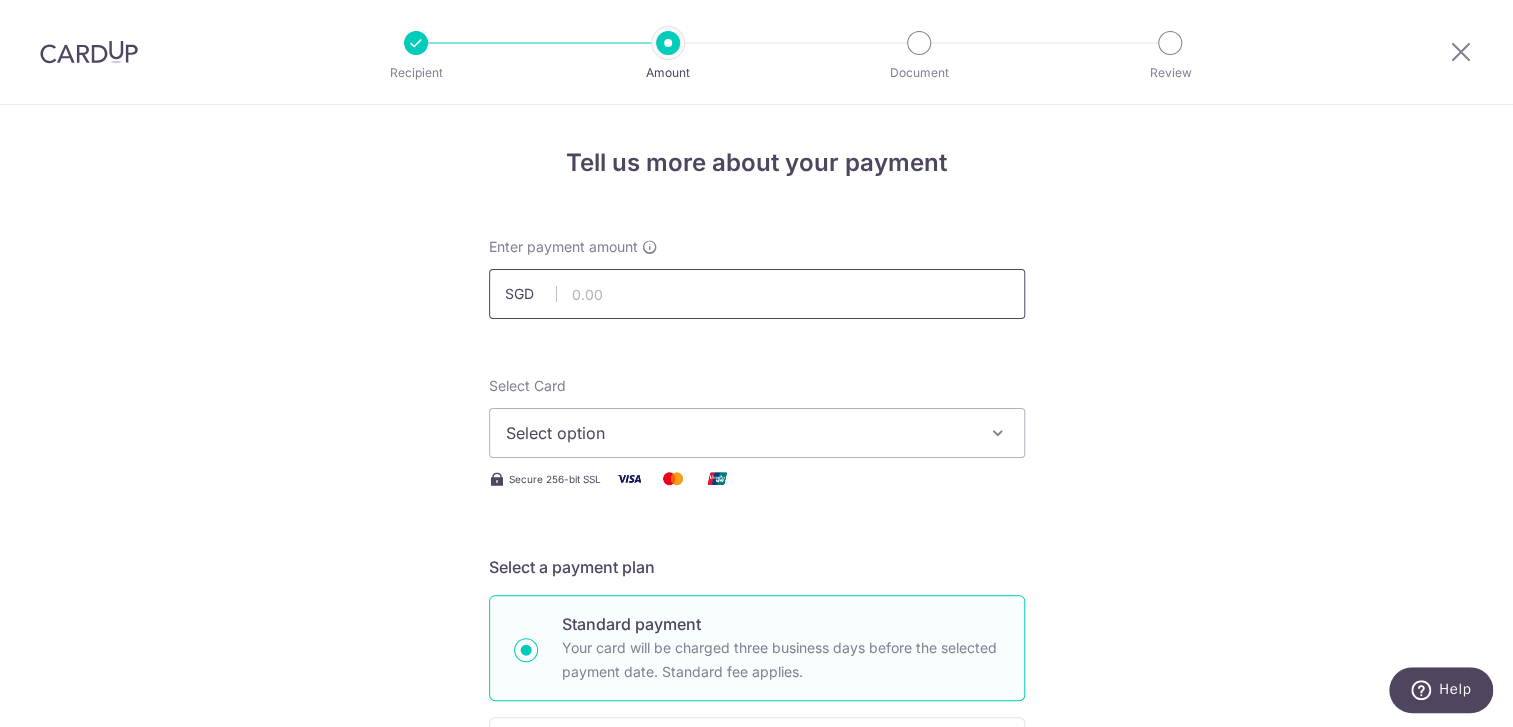 click at bounding box center [757, 294] 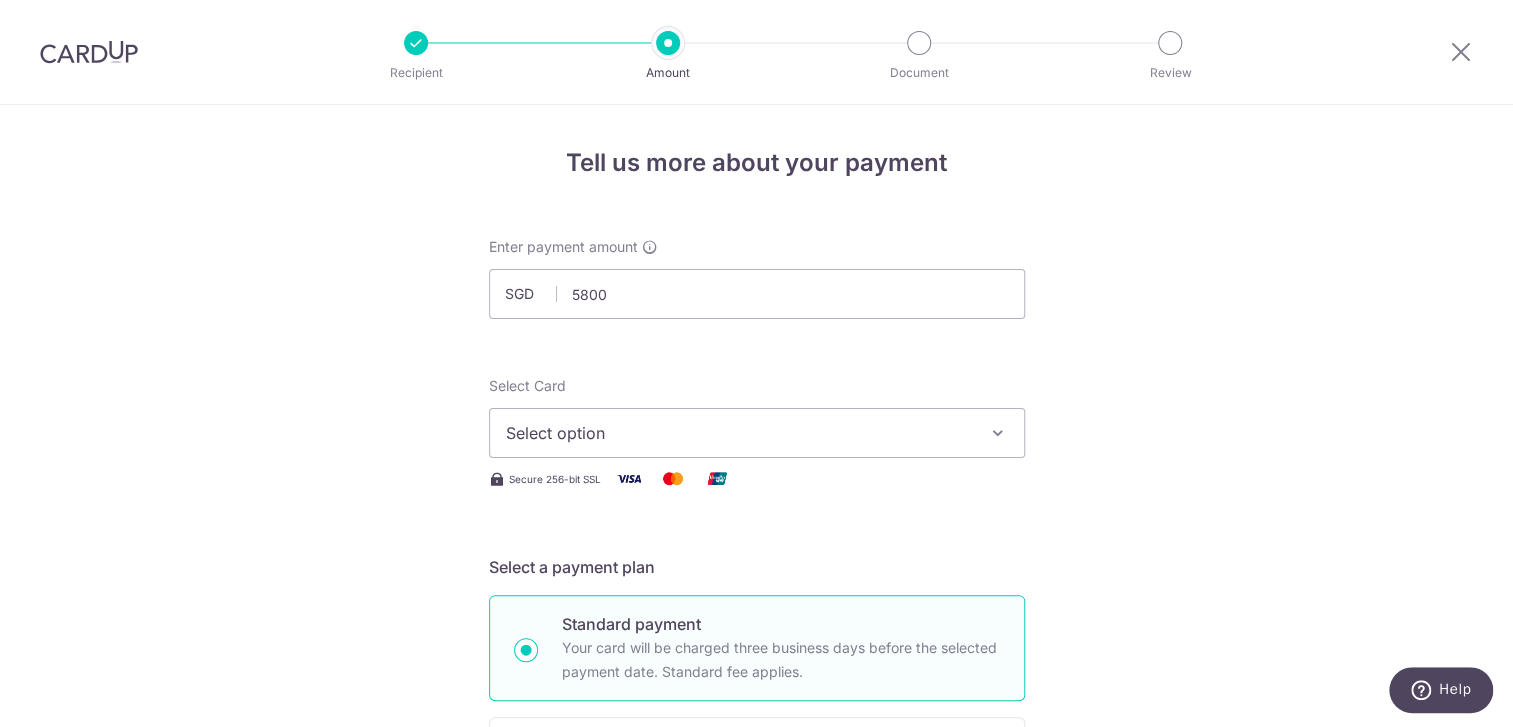 type on "5,800.00" 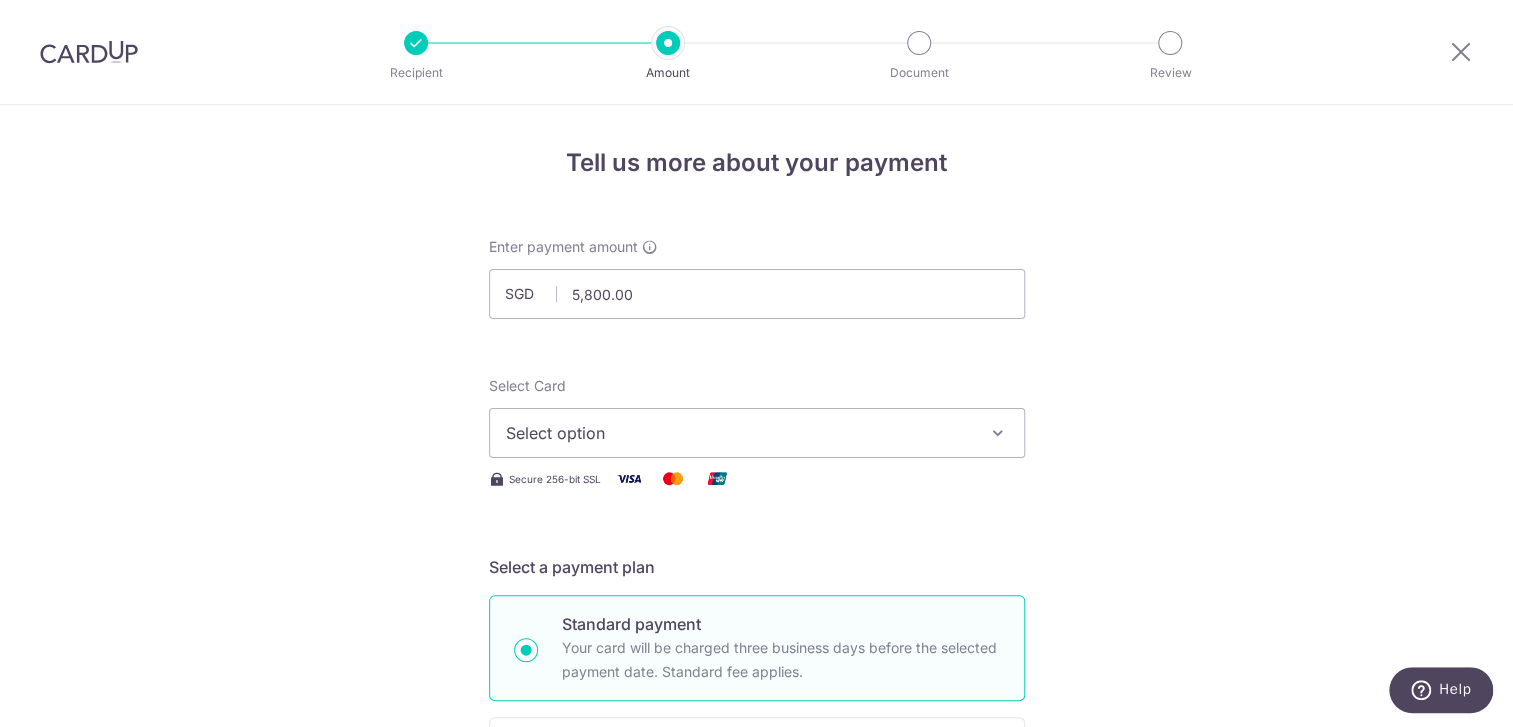 click on "Enter payment amount
SGD
5,800.00
5800.00
Select Card
Select option
Add credit card
Your Cards
**** 3004
**** 4064
Secure 256-bit SSL
Text
New card details
Card
Secure 256-bit SSL" at bounding box center (757, 1095) 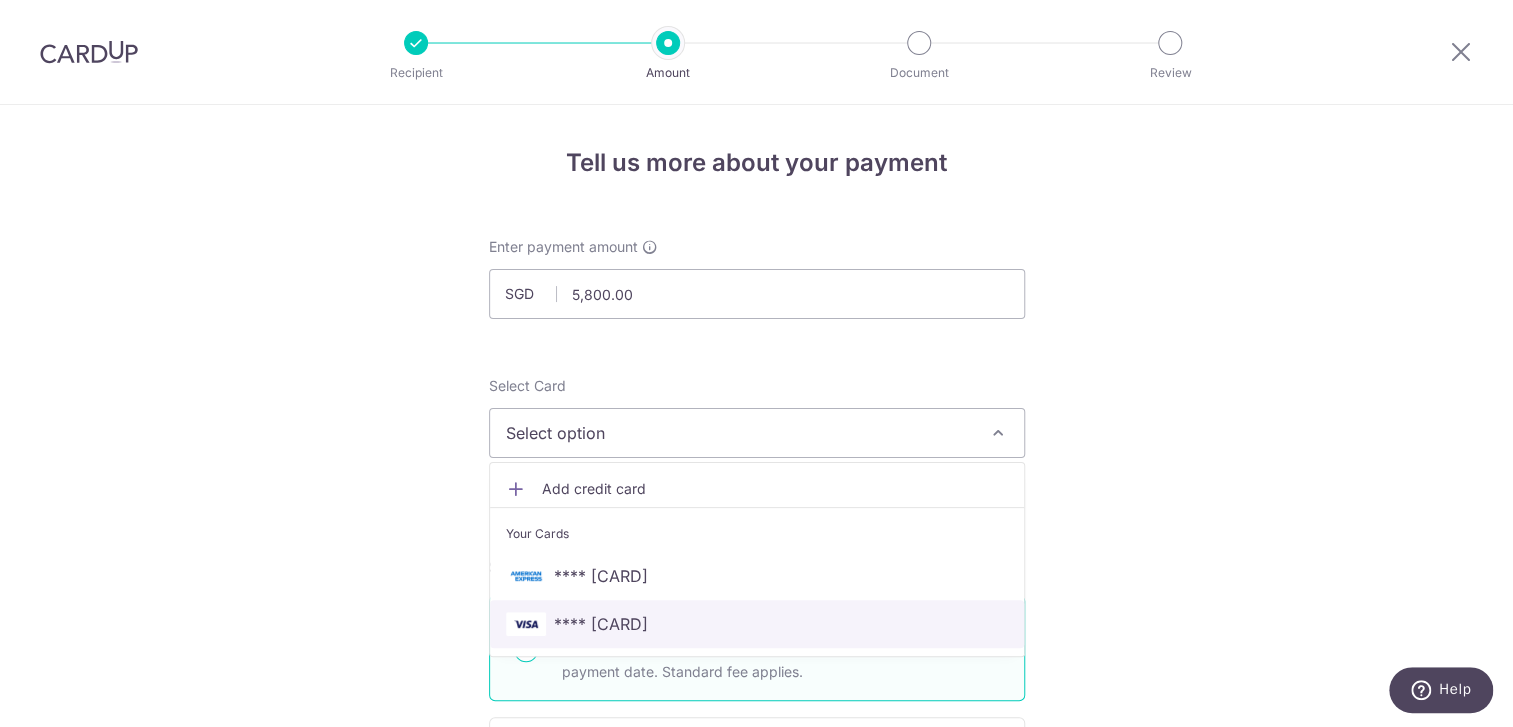 click on "**** [CARD]" at bounding box center (601, 624) 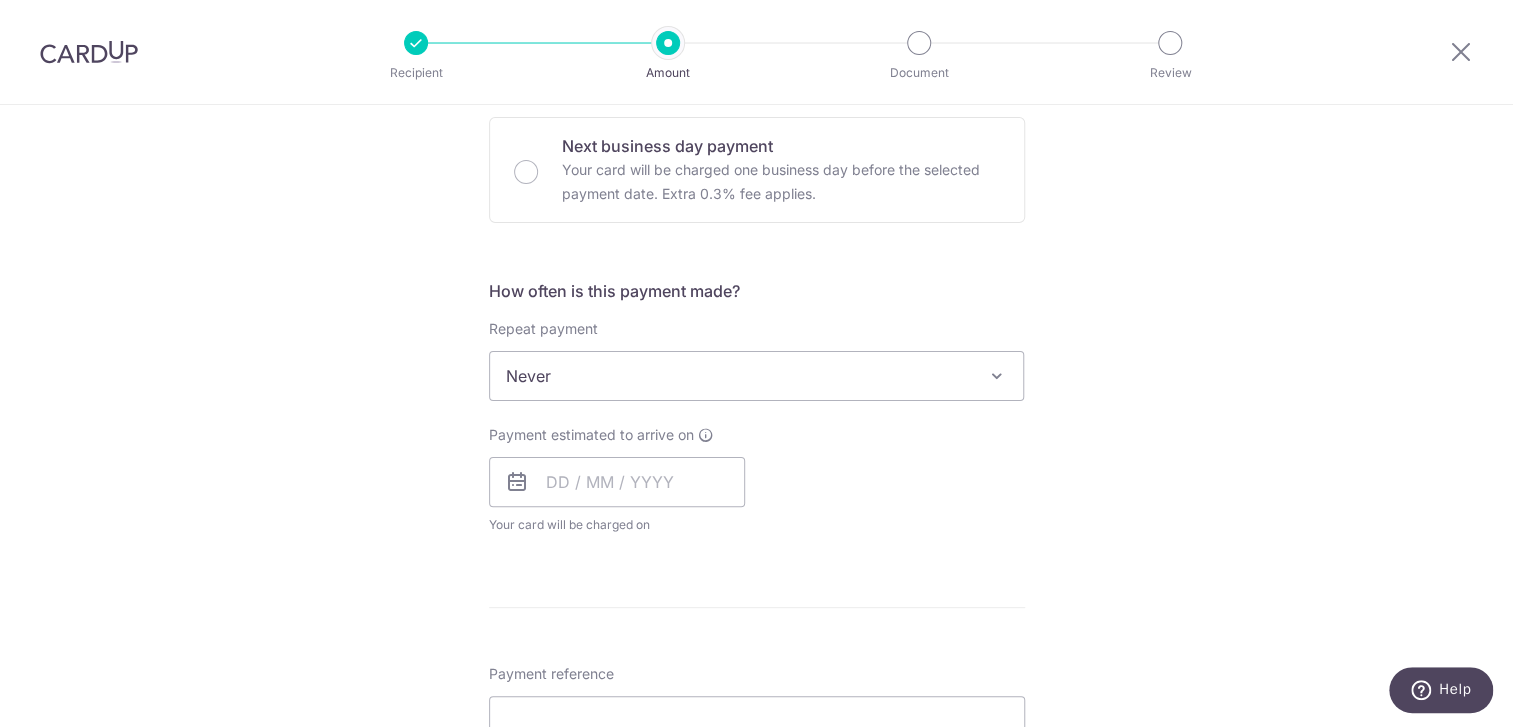 scroll, scrollTop: 900, scrollLeft: 0, axis: vertical 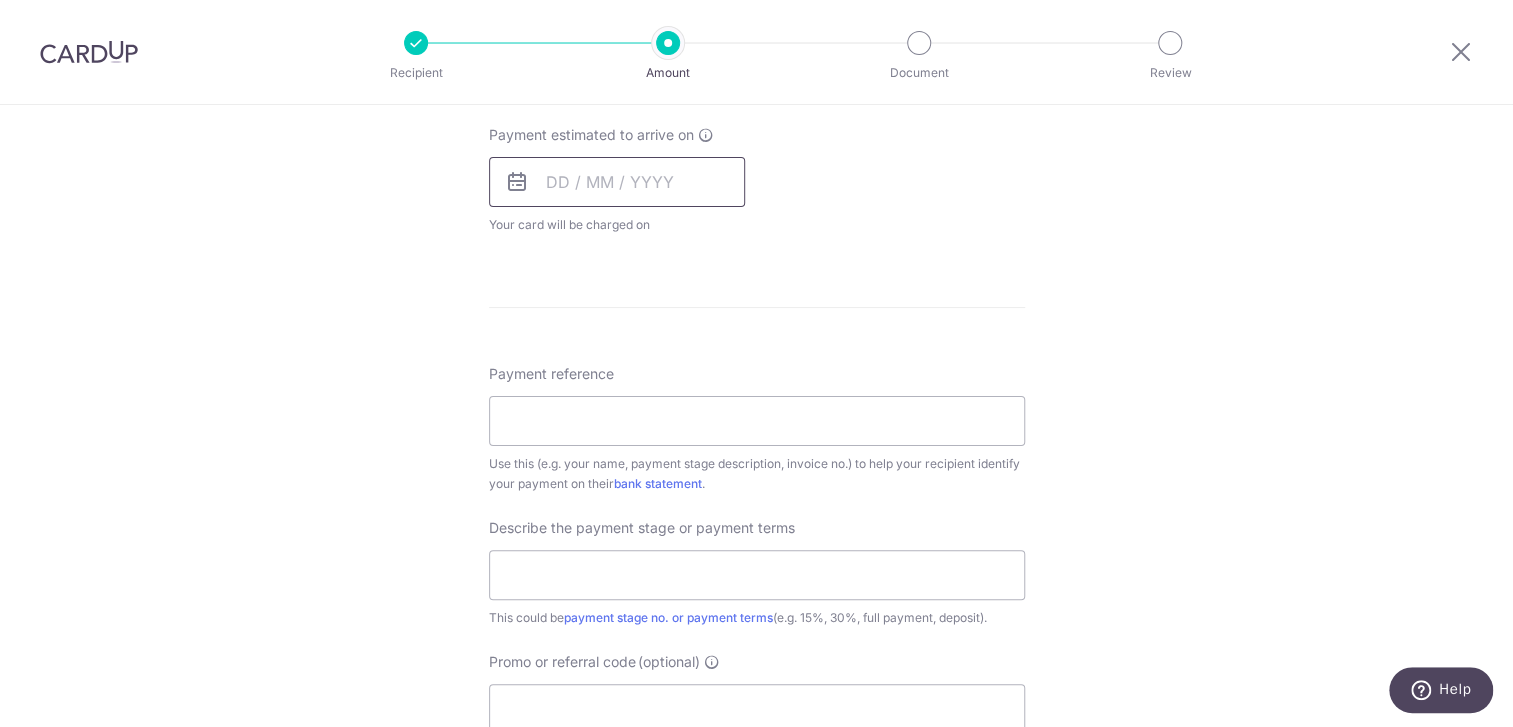 click at bounding box center (617, 182) 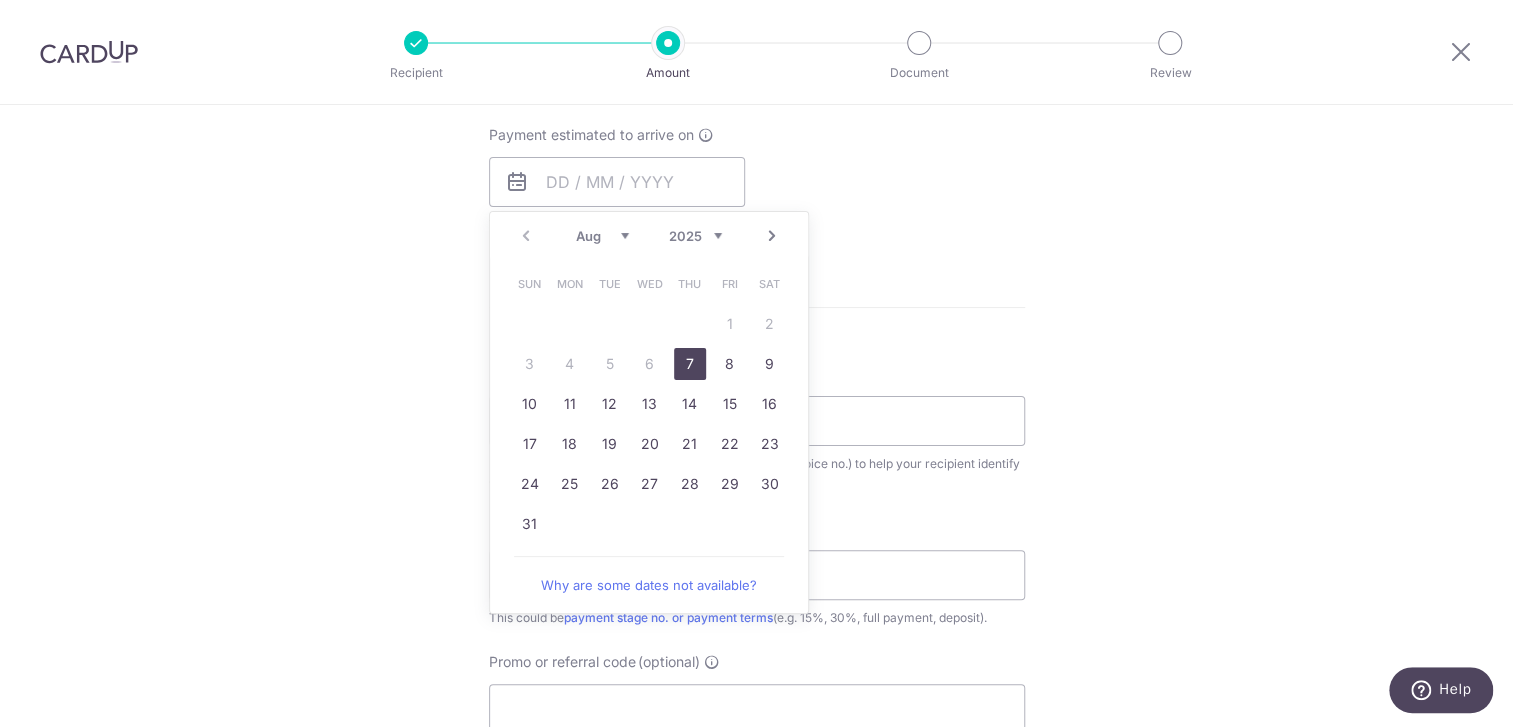 click on "7" at bounding box center [690, 364] 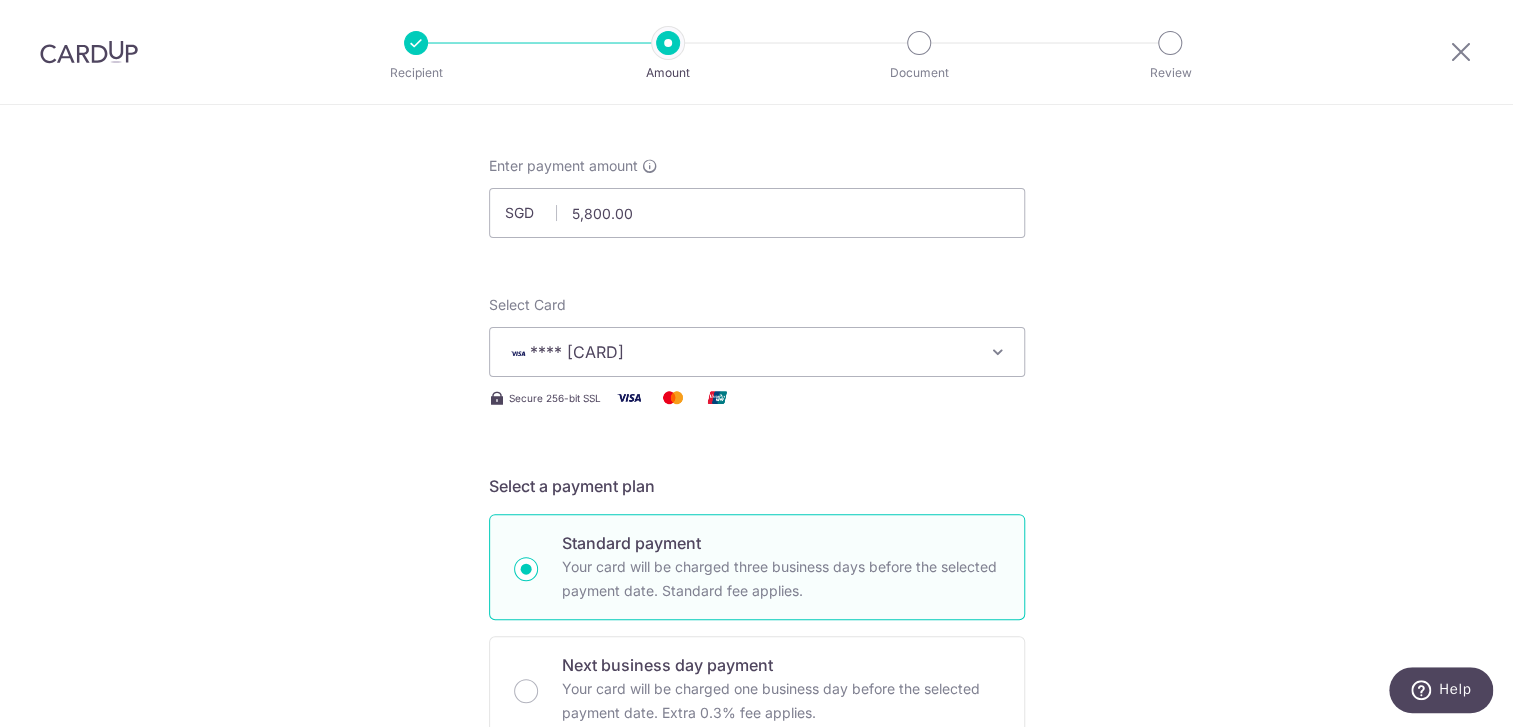 scroll, scrollTop: 0, scrollLeft: 0, axis: both 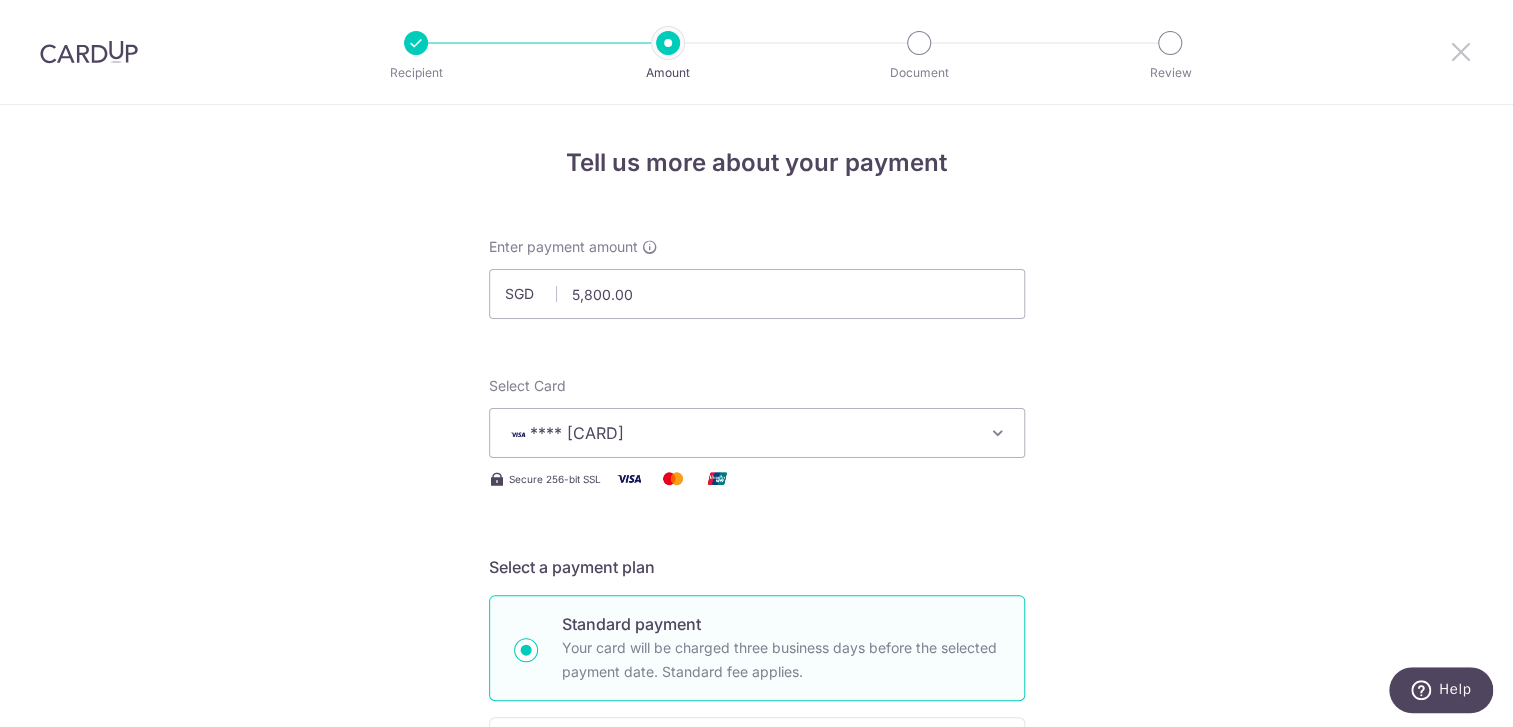 click at bounding box center (1461, 51) 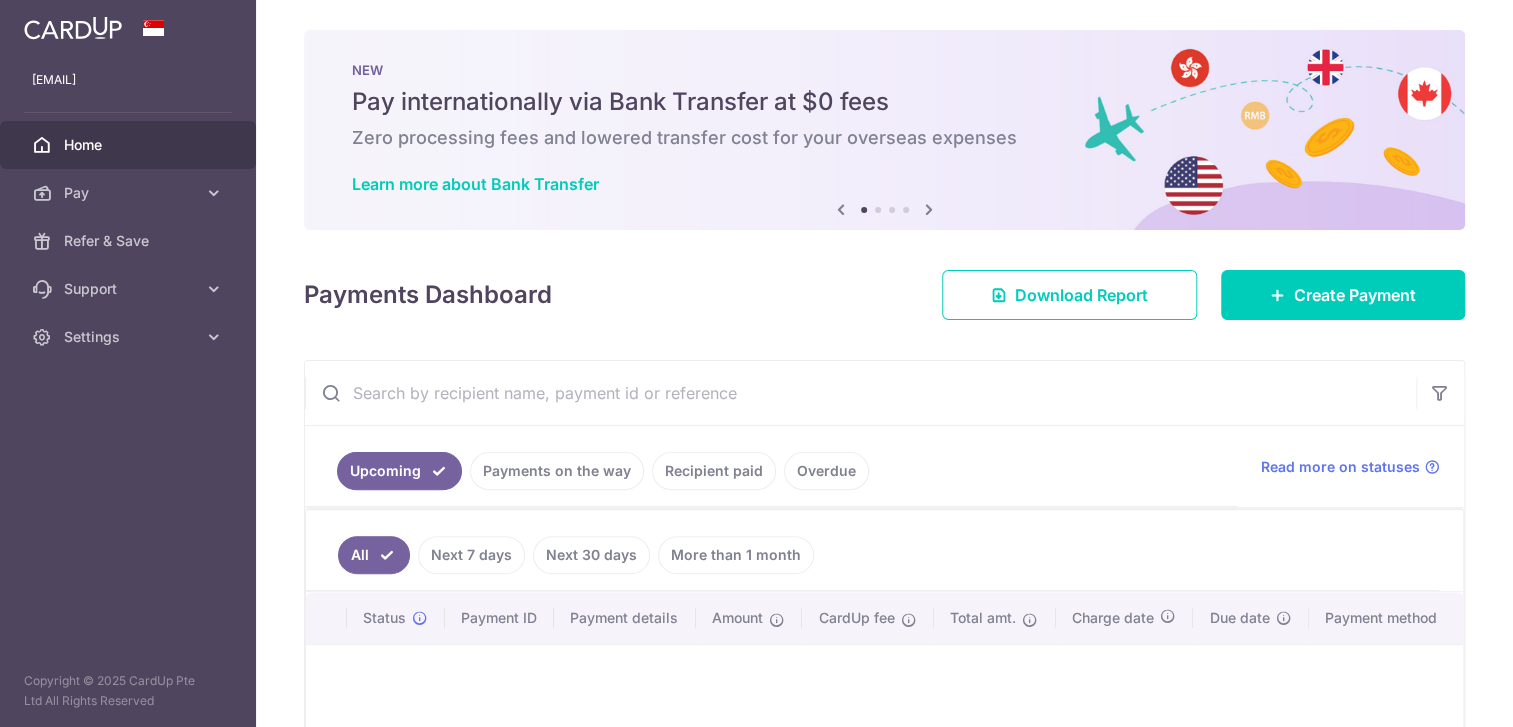 scroll, scrollTop: 0, scrollLeft: 0, axis: both 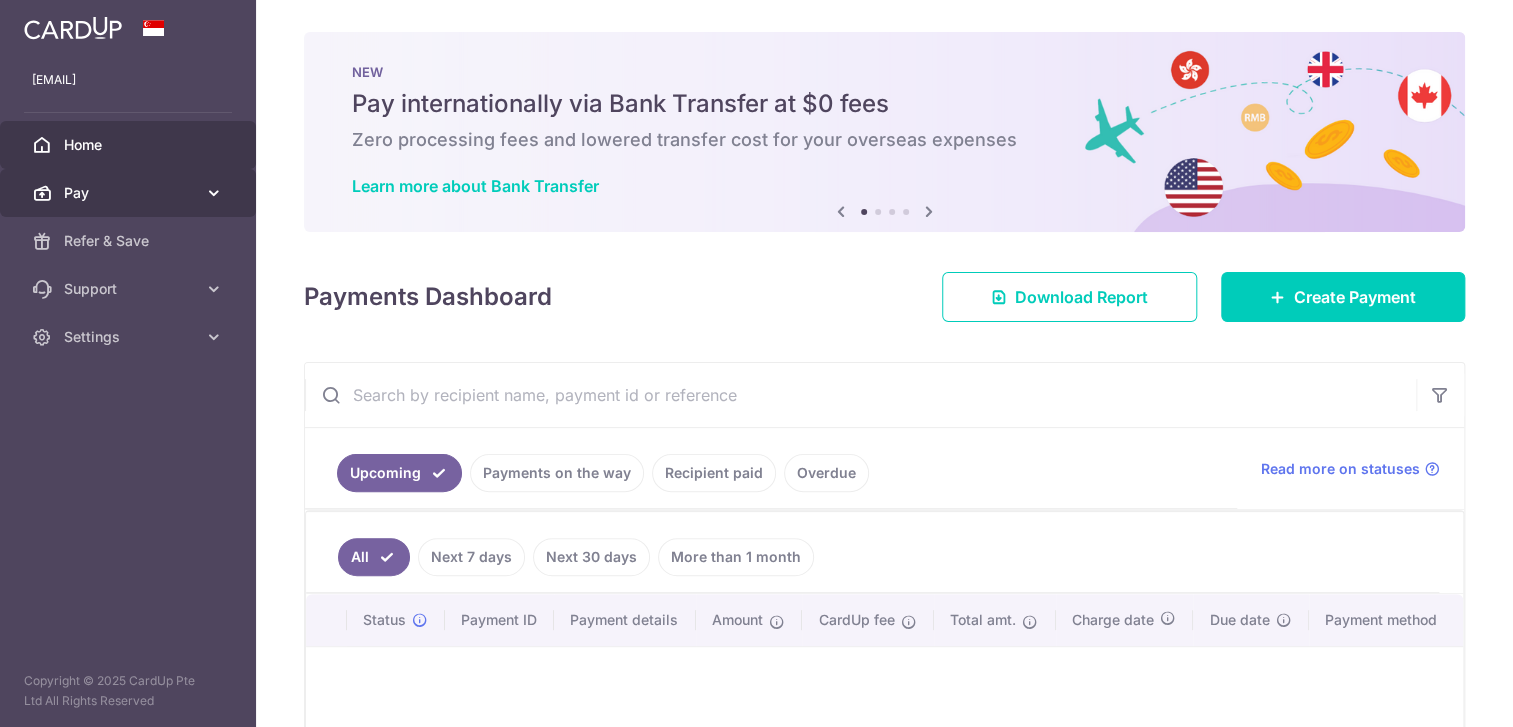 click at bounding box center [214, 193] 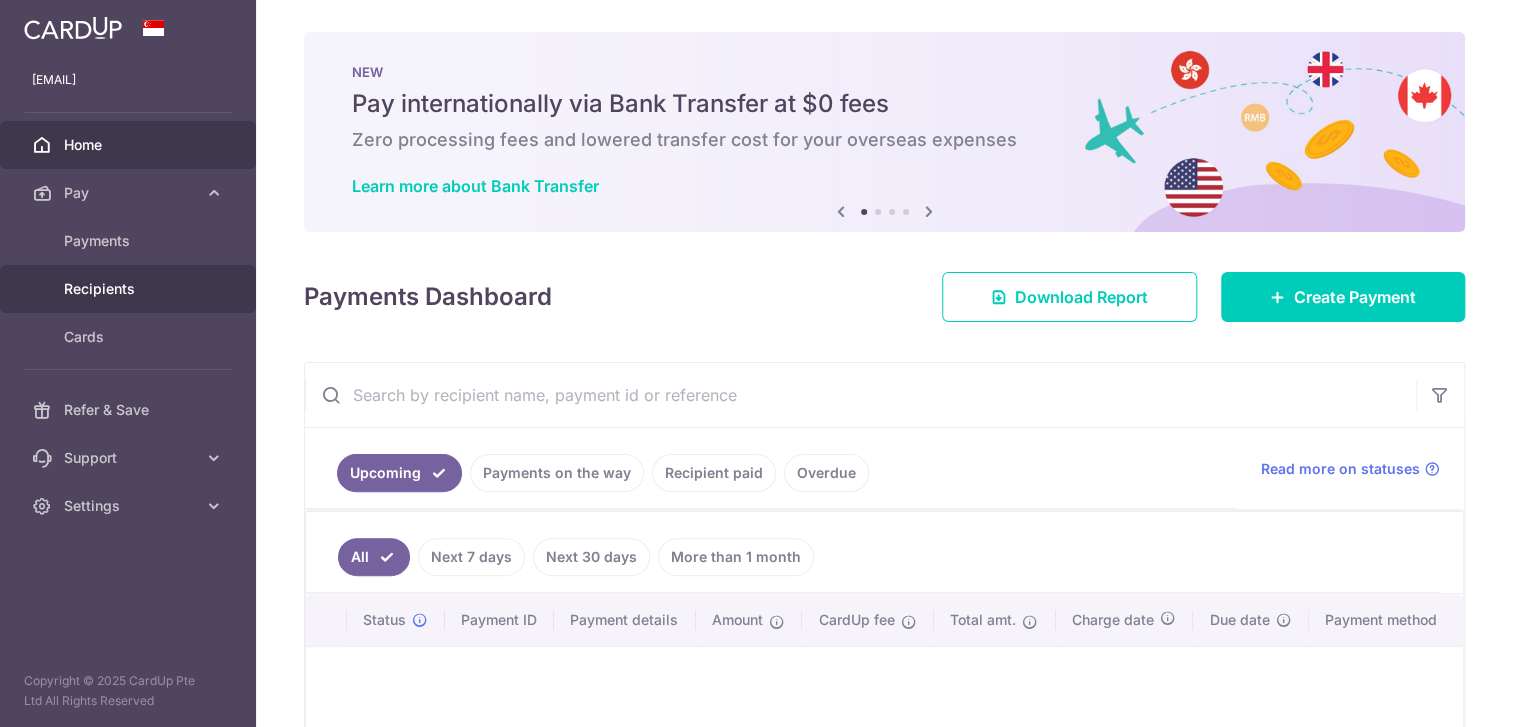 click on "Recipients" at bounding box center [130, 289] 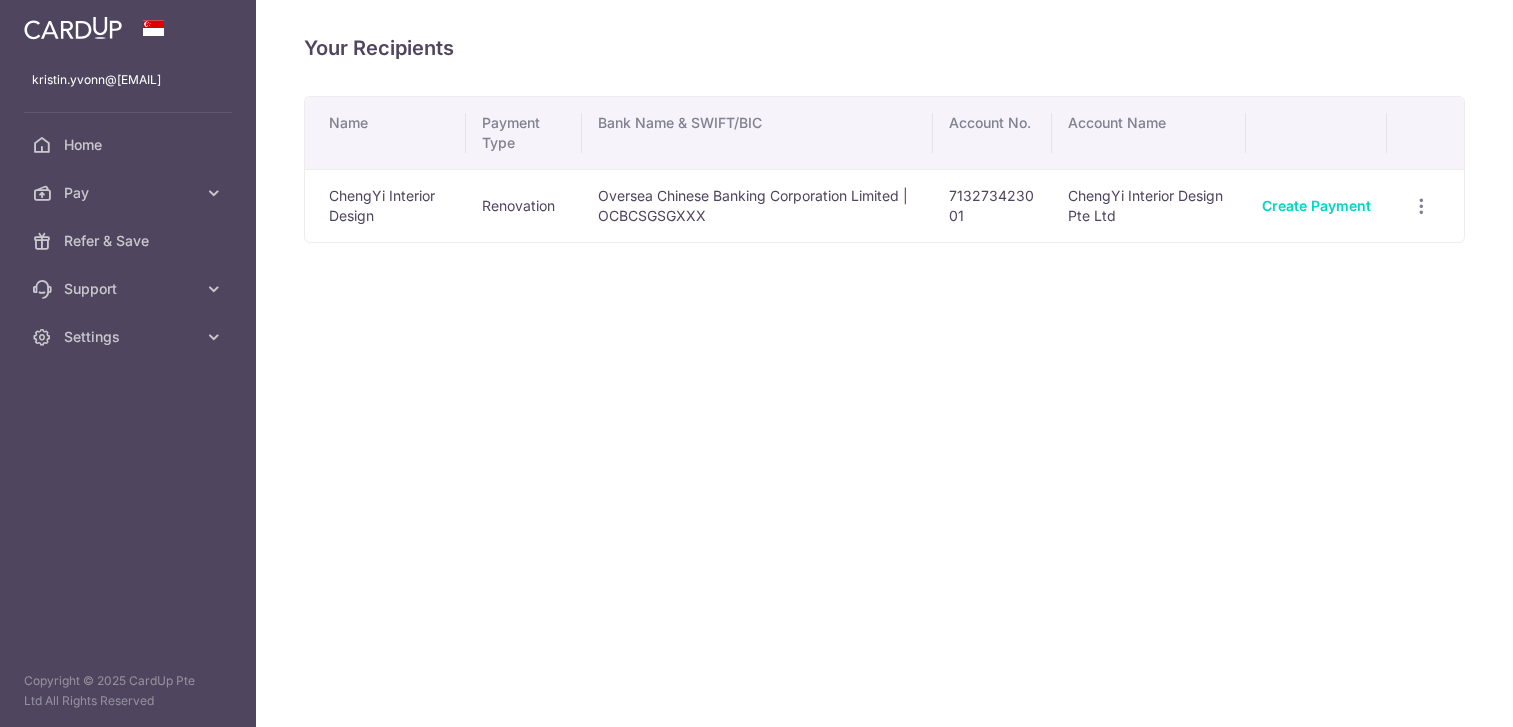 scroll, scrollTop: 0, scrollLeft: 0, axis: both 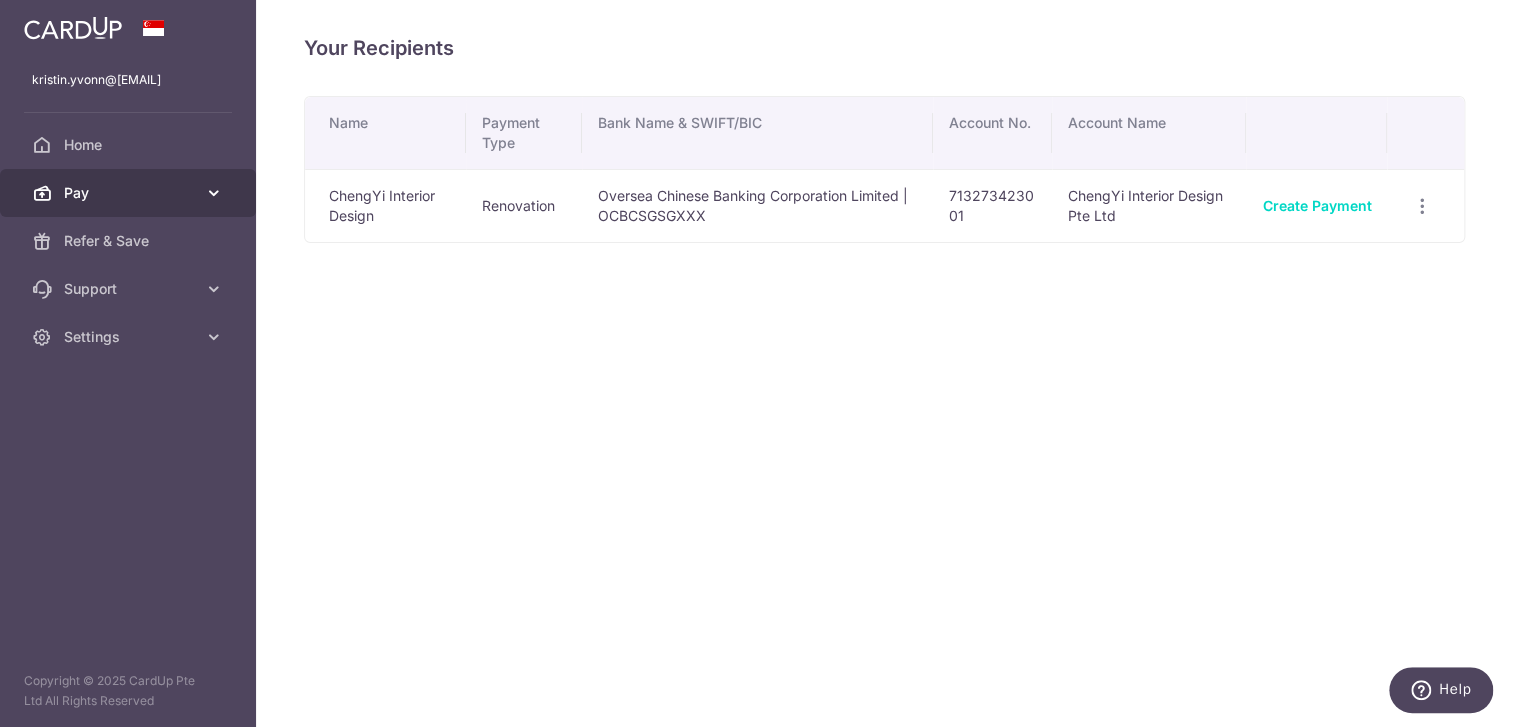 click at bounding box center [214, 193] 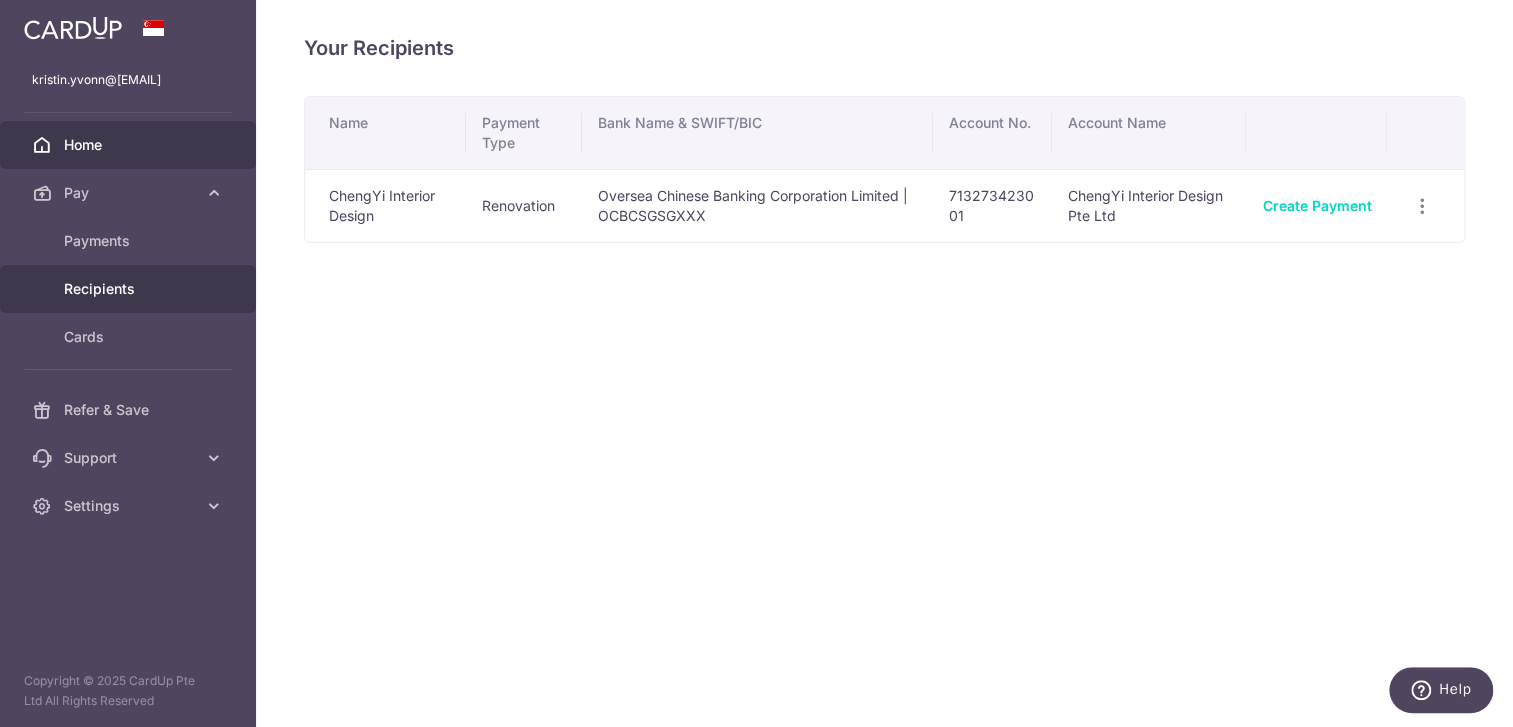 click on "Home" at bounding box center [130, 145] 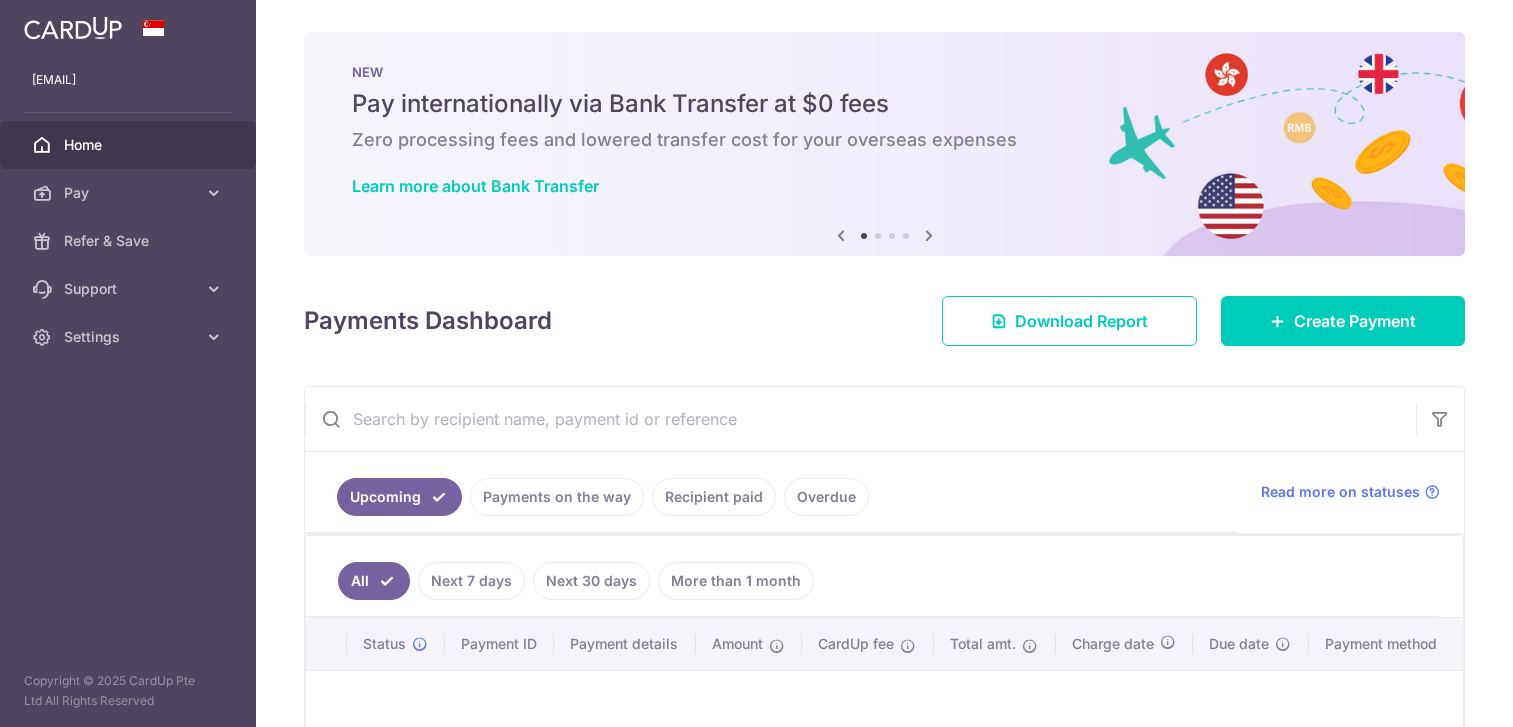 scroll, scrollTop: 0, scrollLeft: 0, axis: both 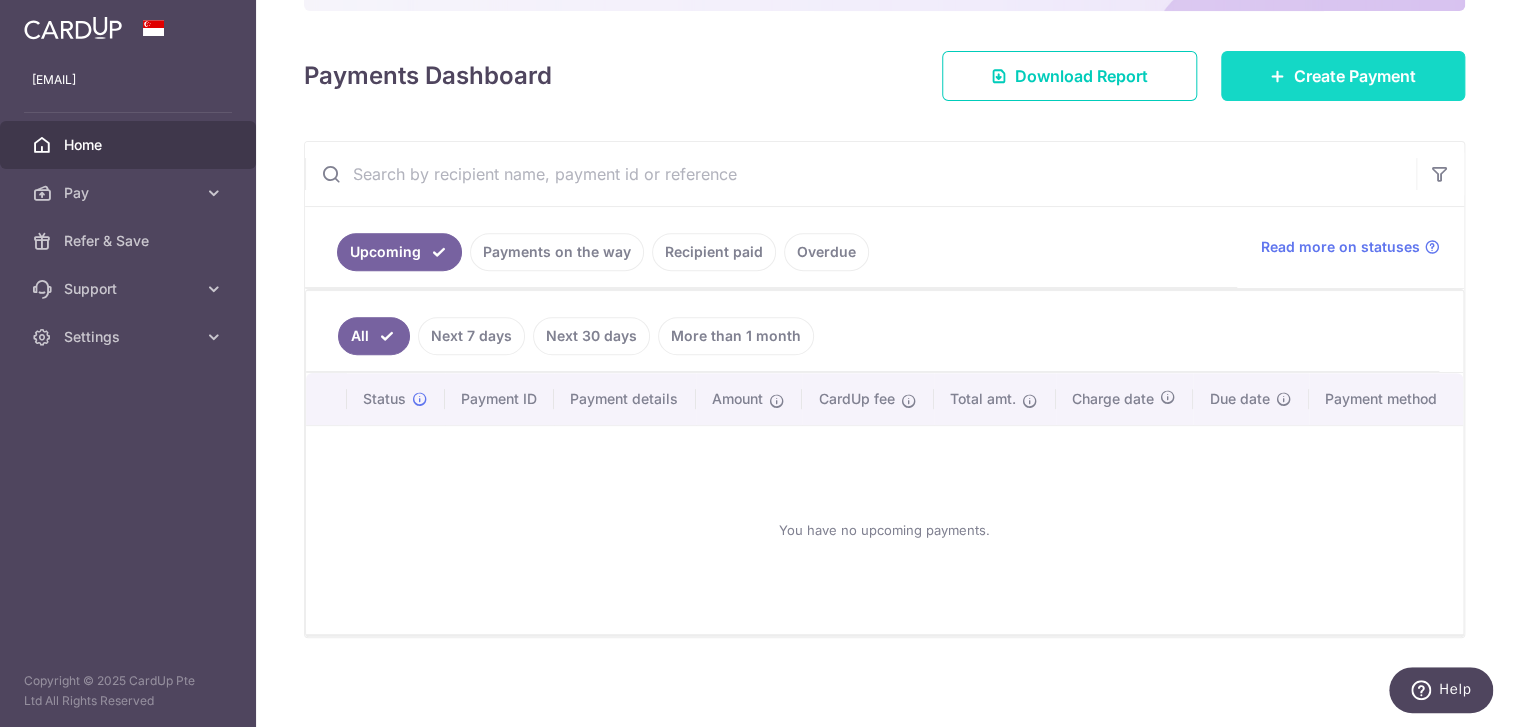 click on "Create Payment" at bounding box center [1355, 76] 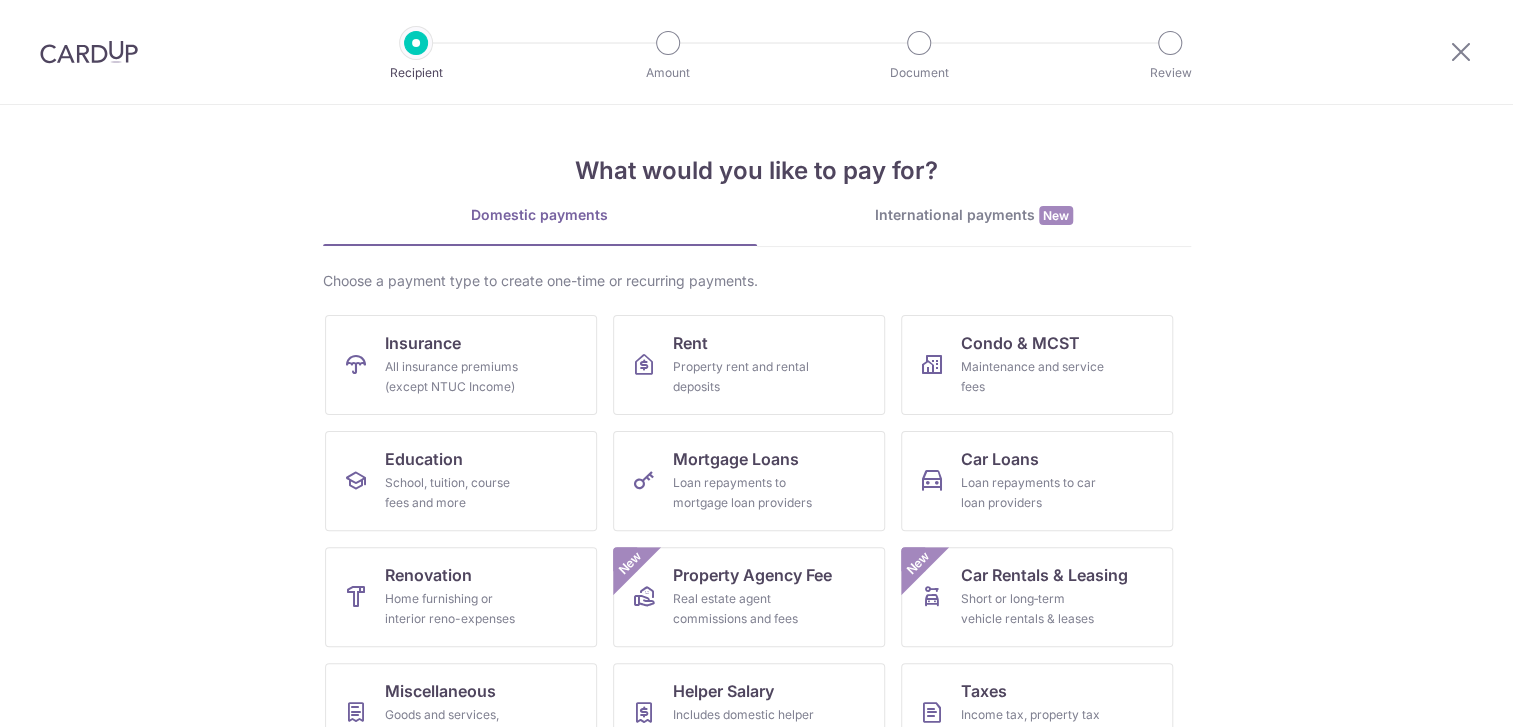 scroll, scrollTop: 0, scrollLeft: 0, axis: both 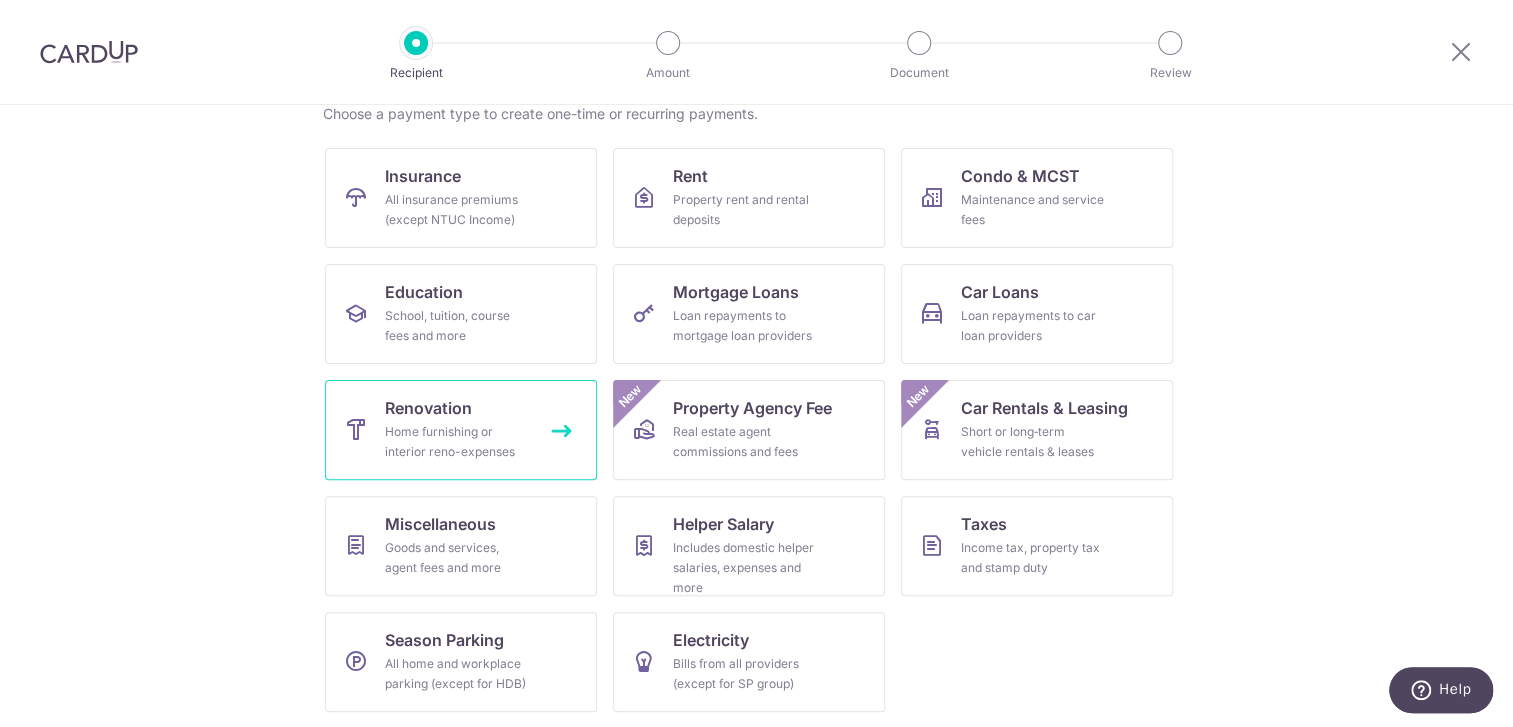 click on "Home furnishing or interior reno-expenses" at bounding box center (457, 442) 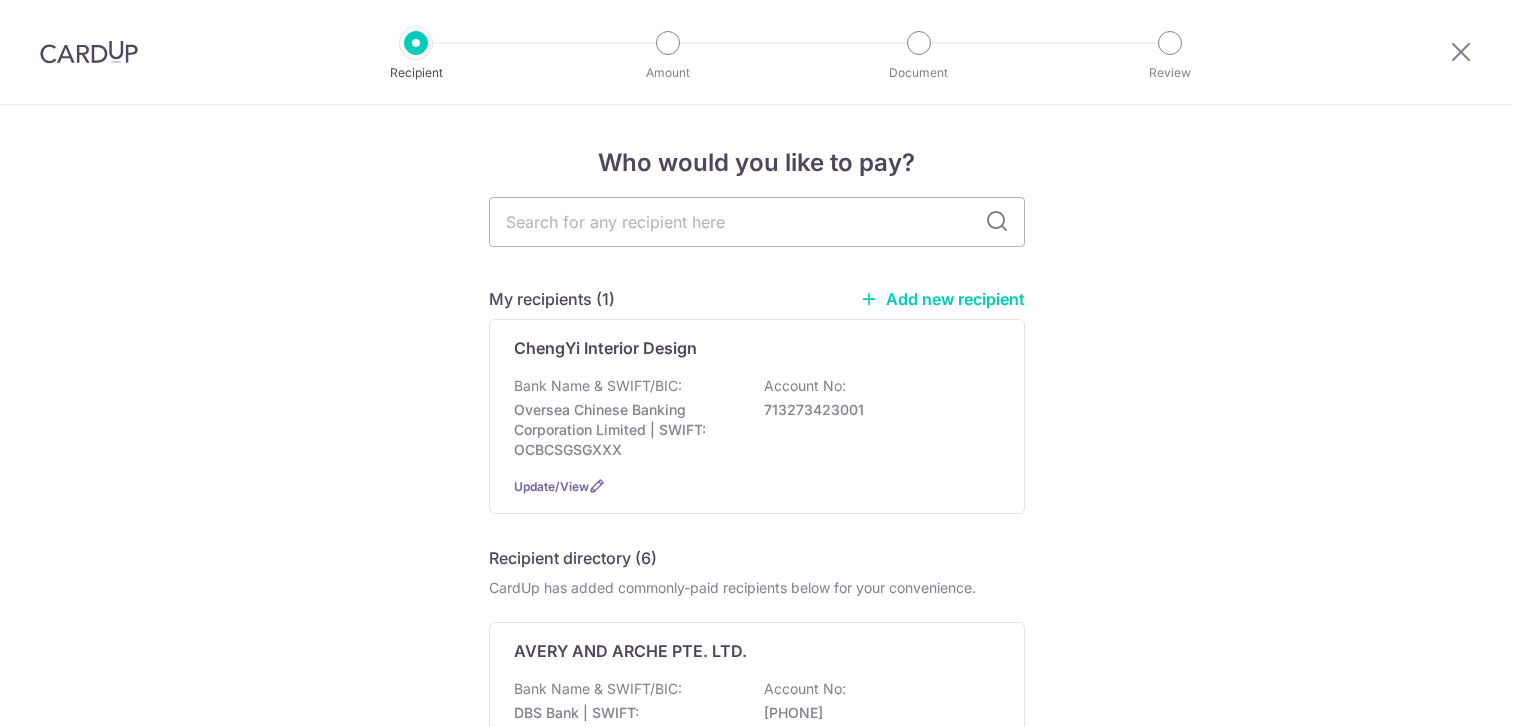 scroll, scrollTop: 0, scrollLeft: 0, axis: both 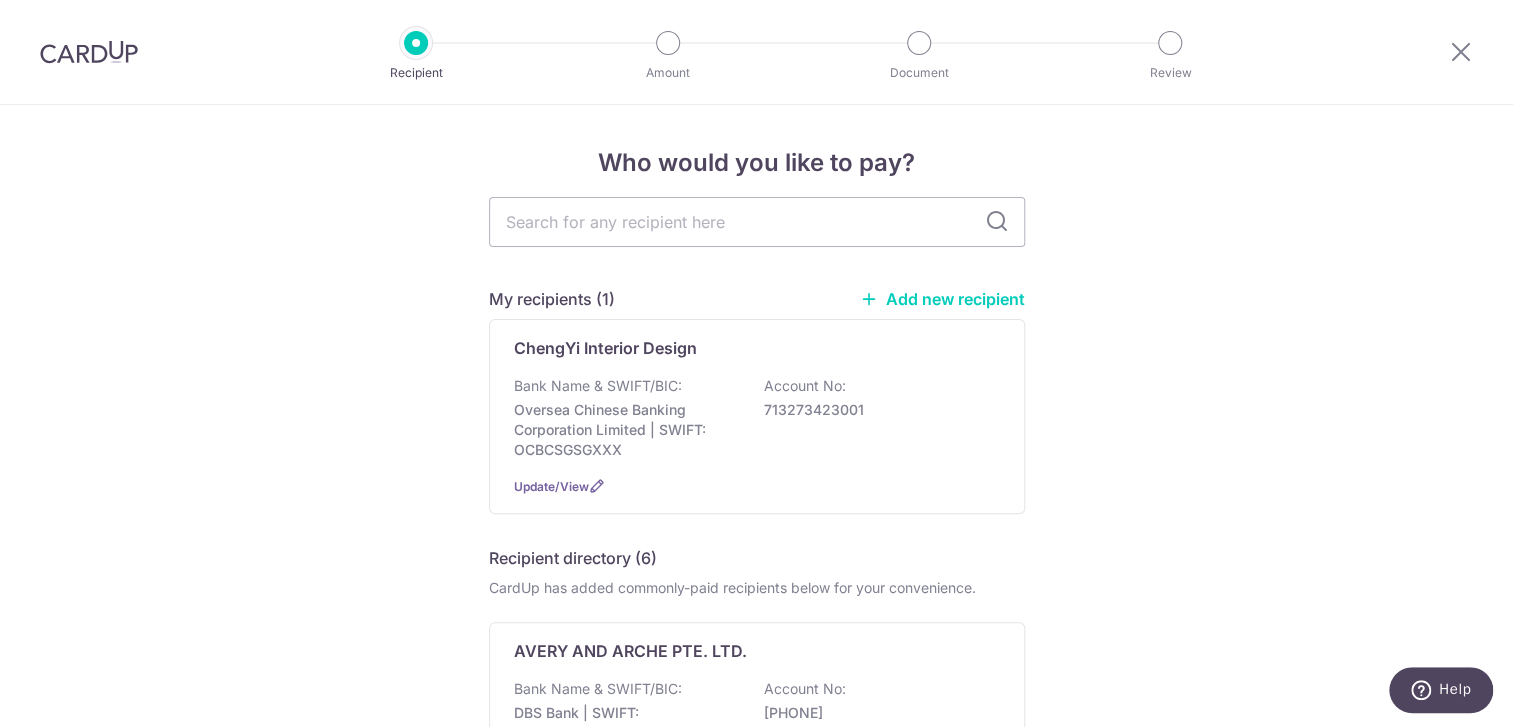 click on "Add new recipient" at bounding box center (942, 299) 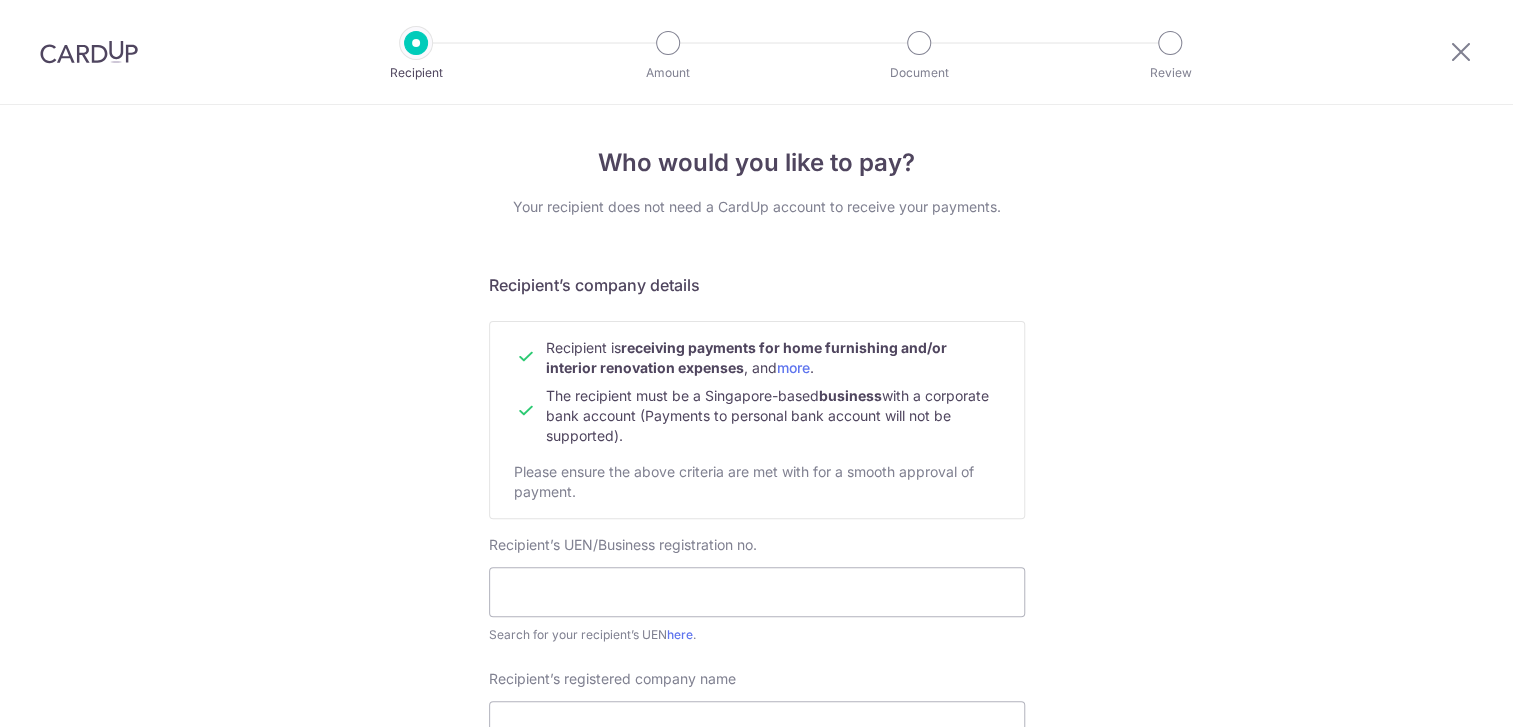 scroll, scrollTop: 0, scrollLeft: 0, axis: both 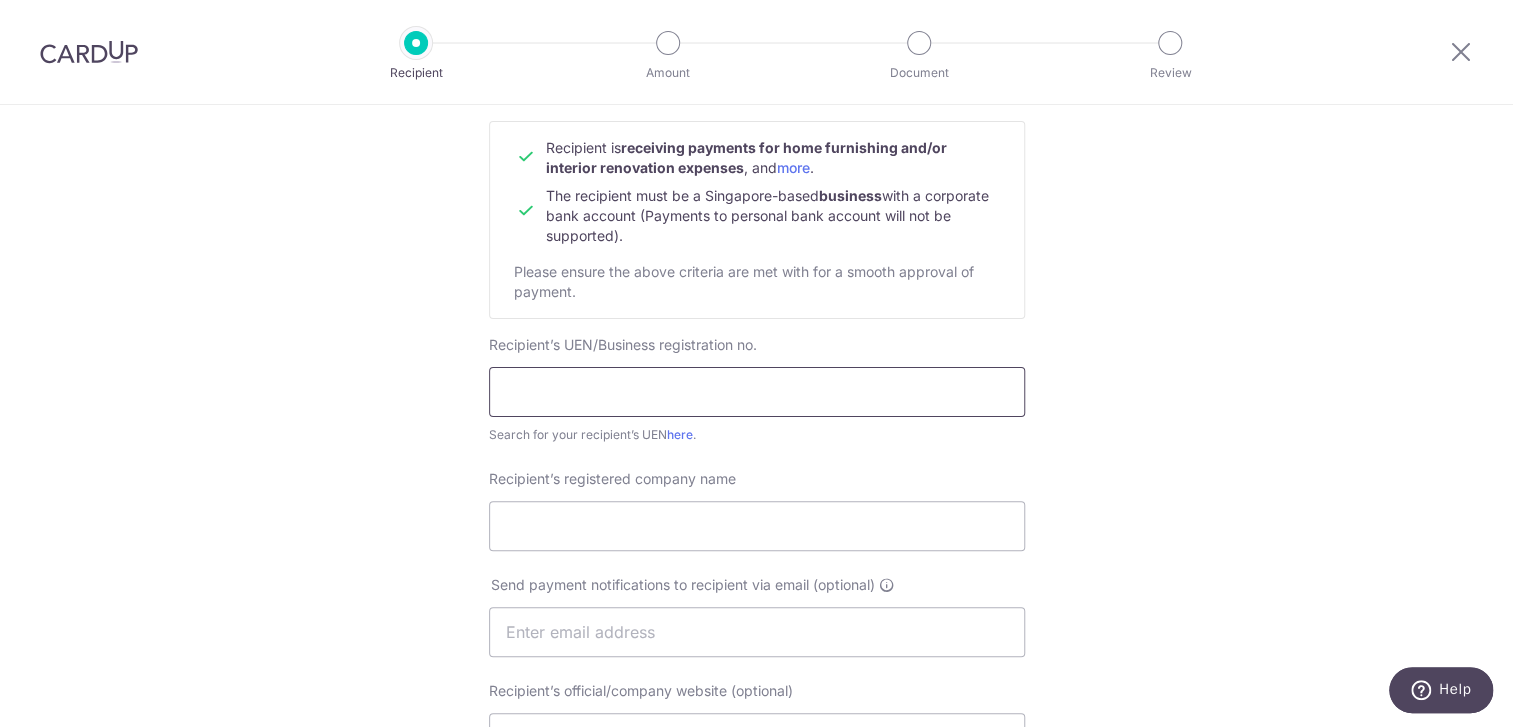 click at bounding box center [757, 392] 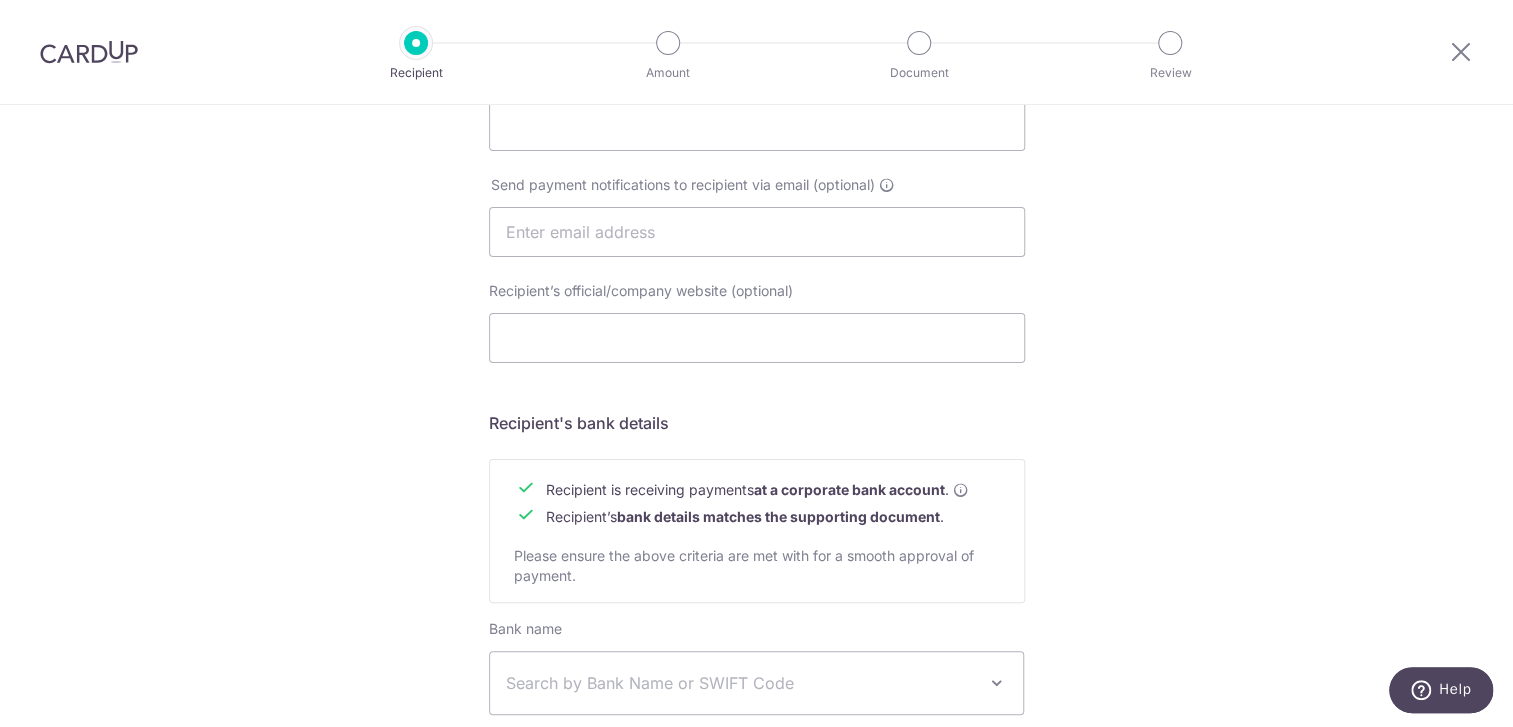 scroll, scrollTop: 200, scrollLeft: 0, axis: vertical 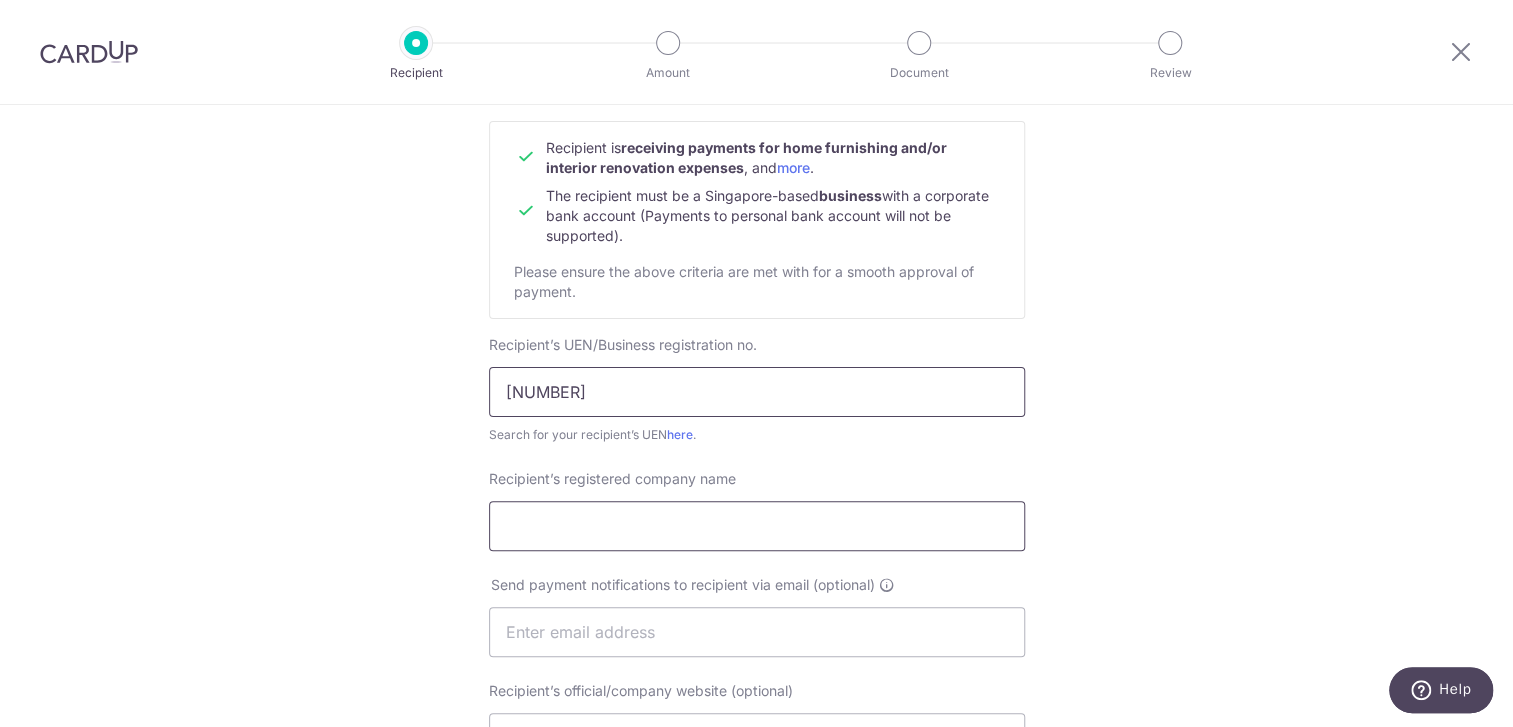 type on "[NUMBER]" 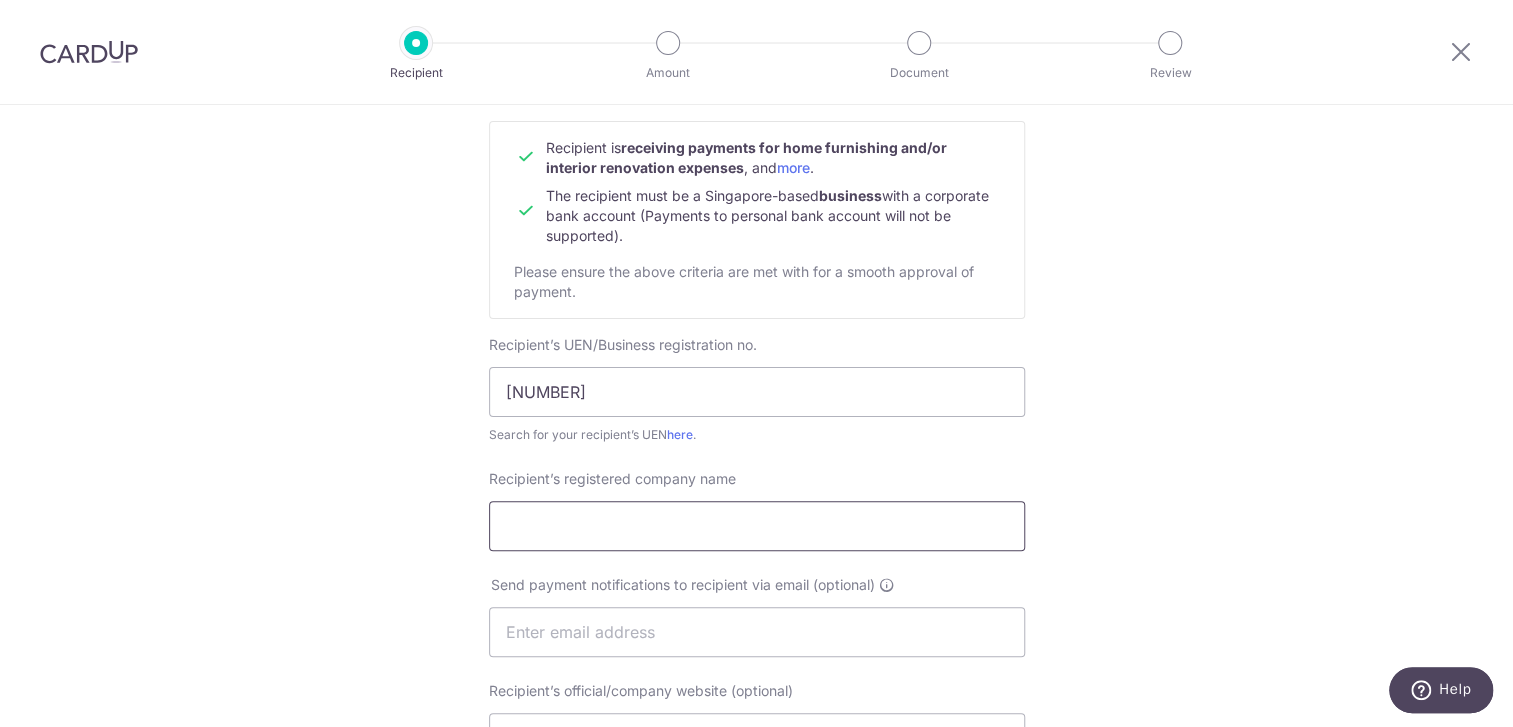 click on "Recipient’s registered company name" at bounding box center [757, 526] 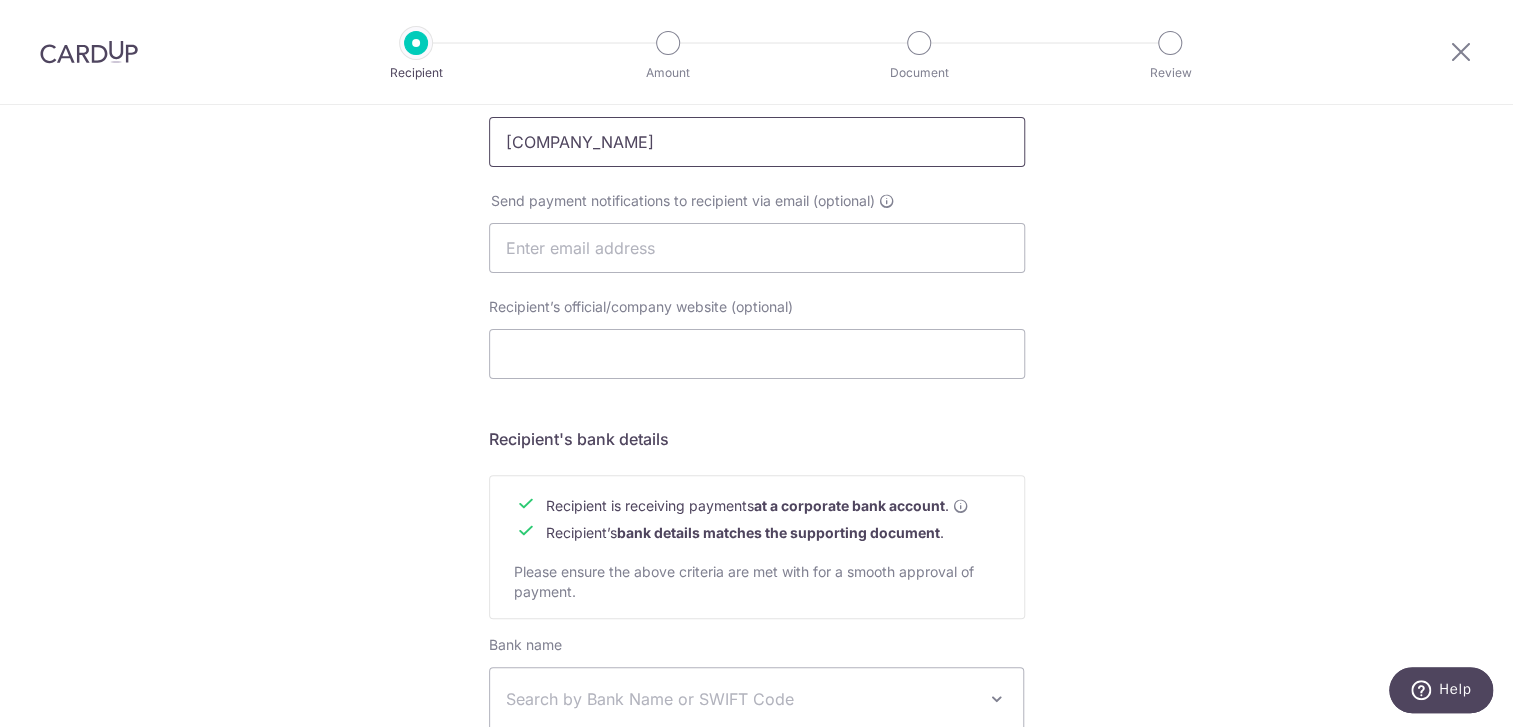 scroll, scrollTop: 700, scrollLeft: 0, axis: vertical 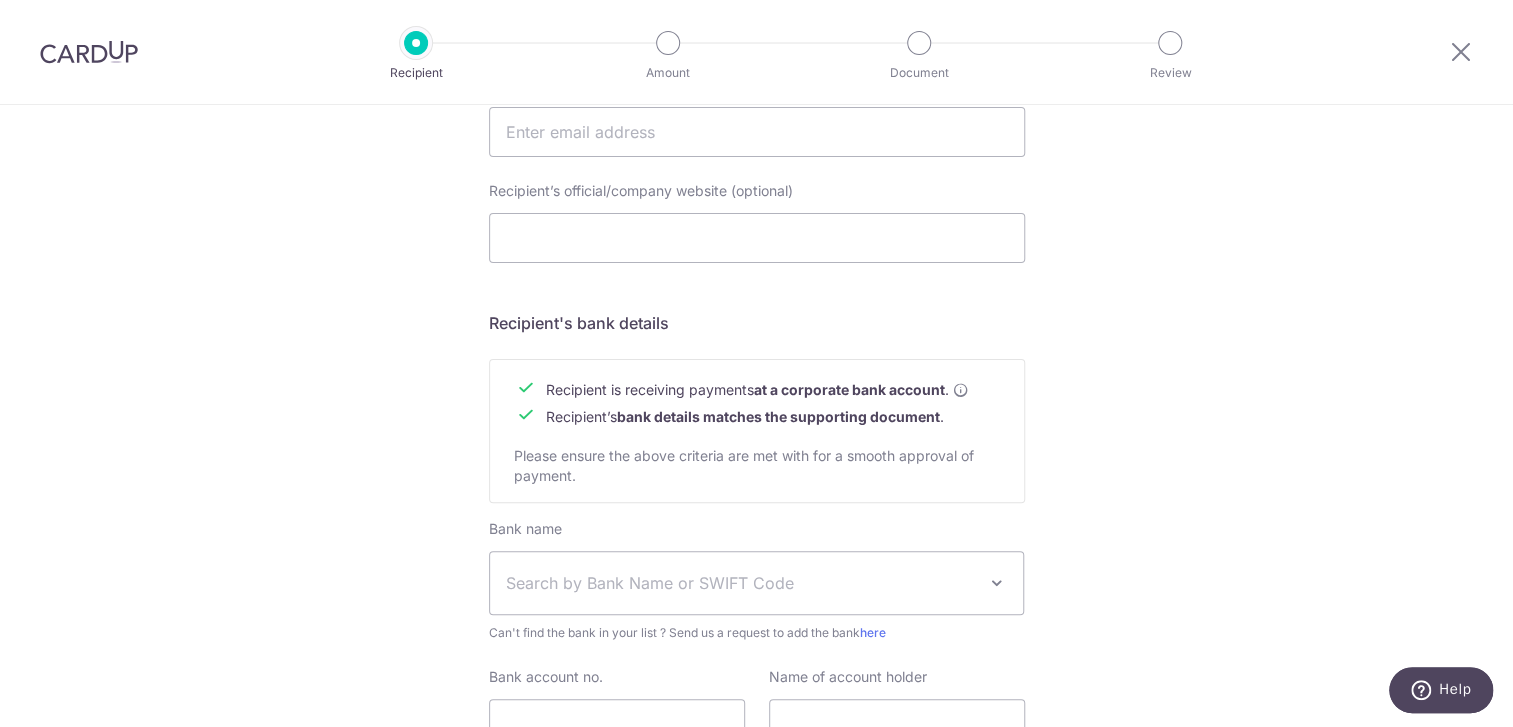 type on "UR-HOME DESIGN & RENOVATION (PTE.) LTD." 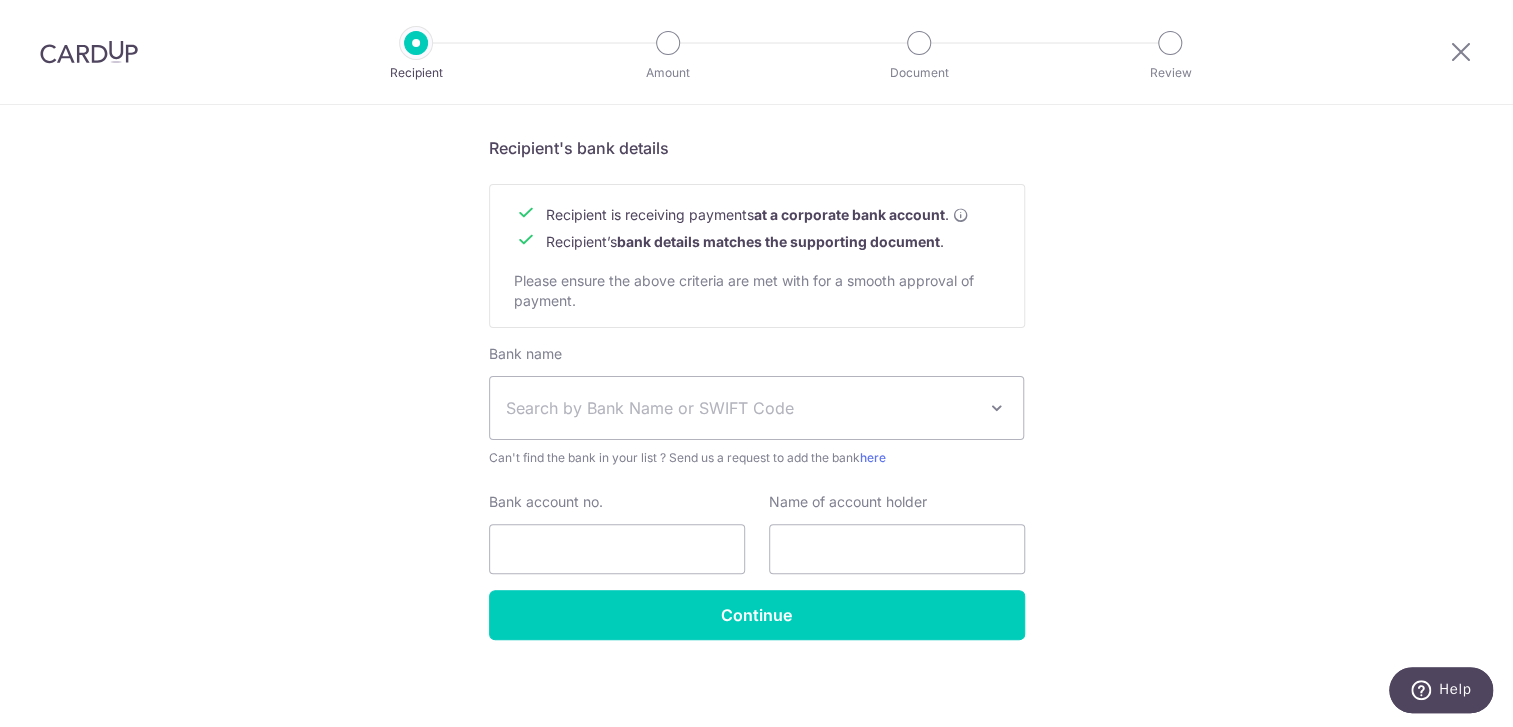 scroll, scrollTop: 881, scrollLeft: 0, axis: vertical 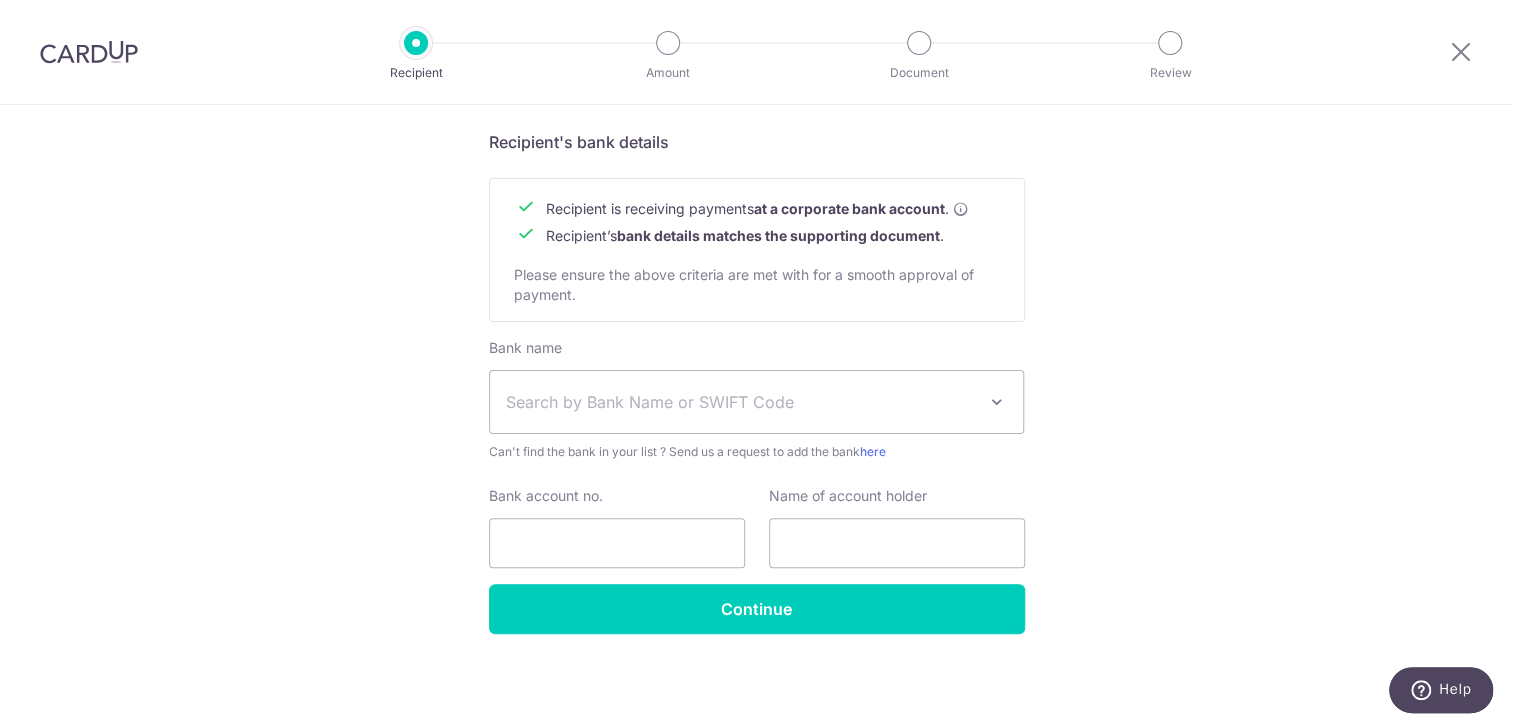 click at bounding box center (996, 402) 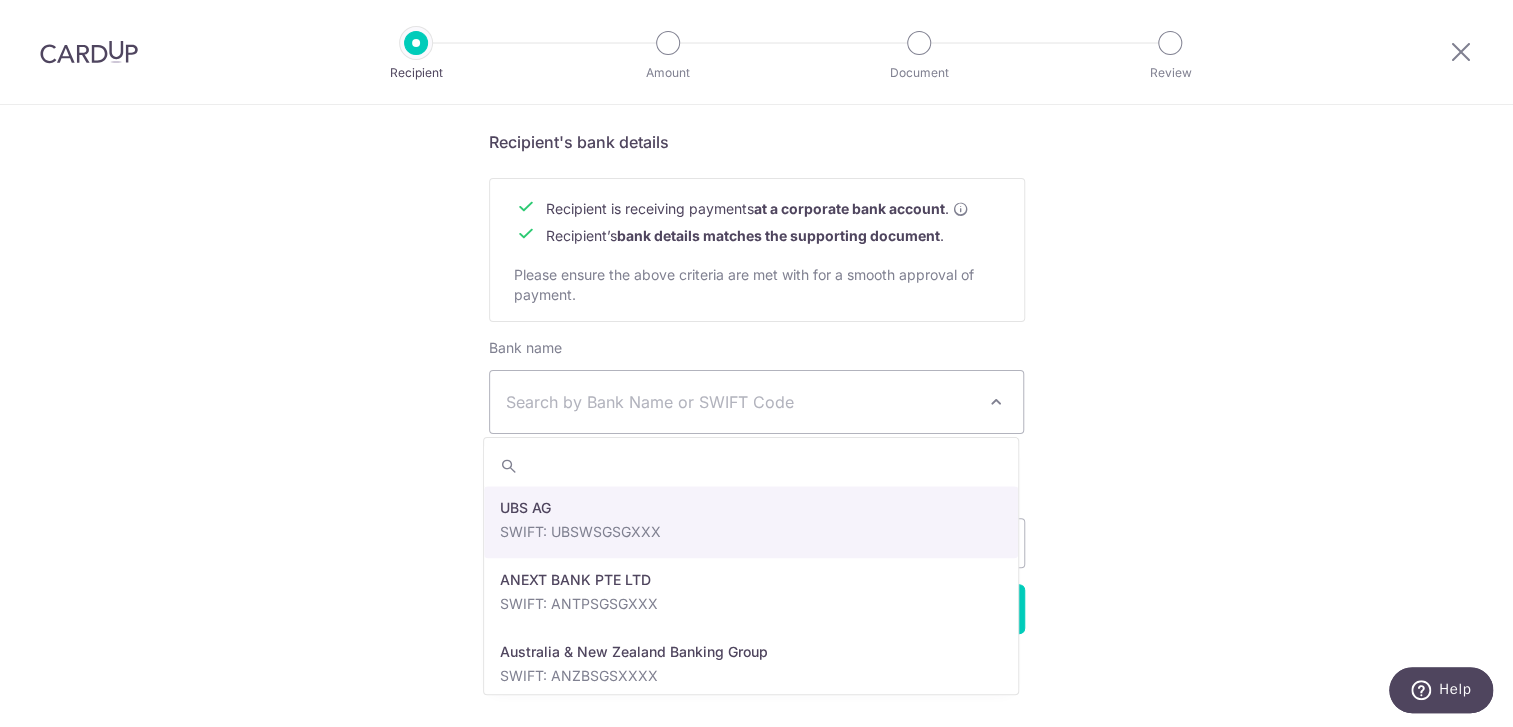 click on "Search by Bank Name or SWIFT Code" at bounding box center (757, 402) 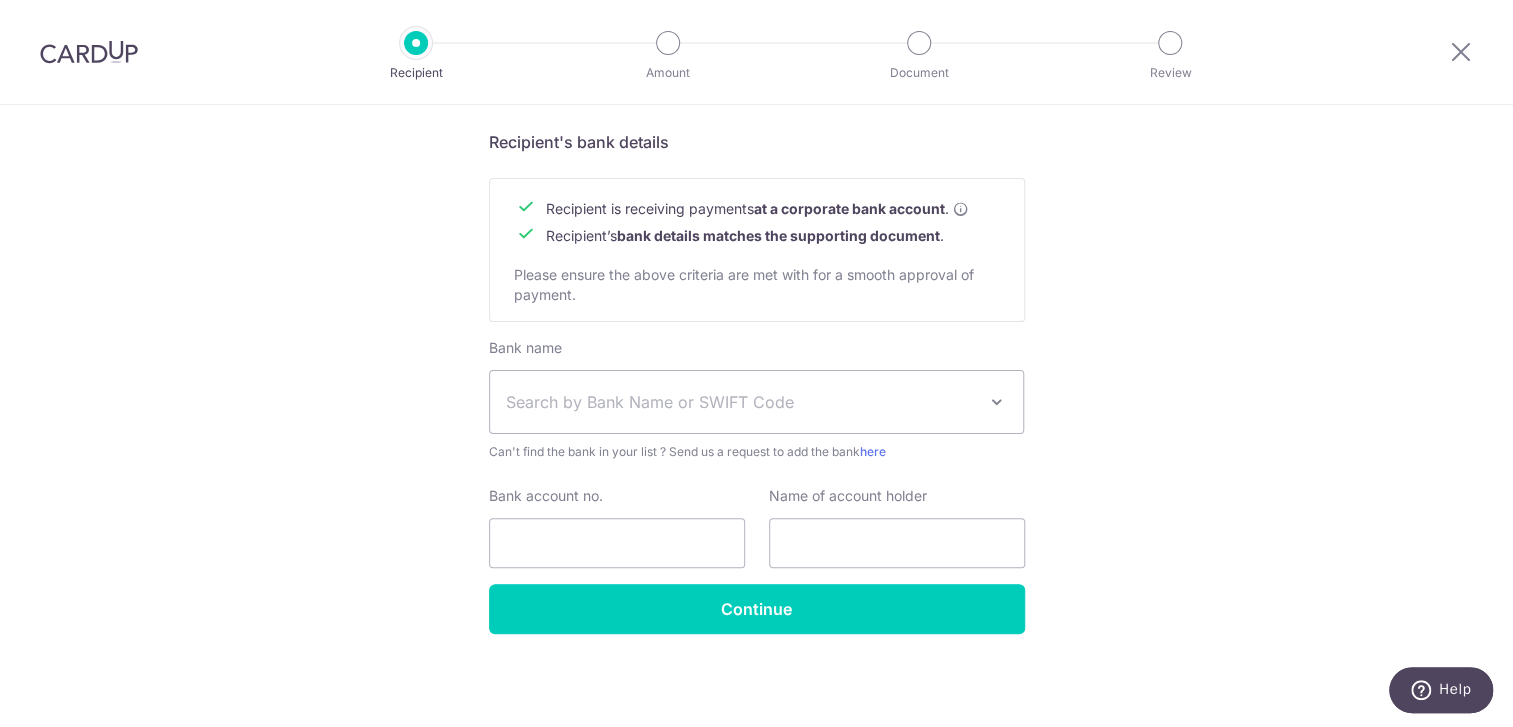 click on "Search by Bank Name or SWIFT Code" at bounding box center [757, 402] 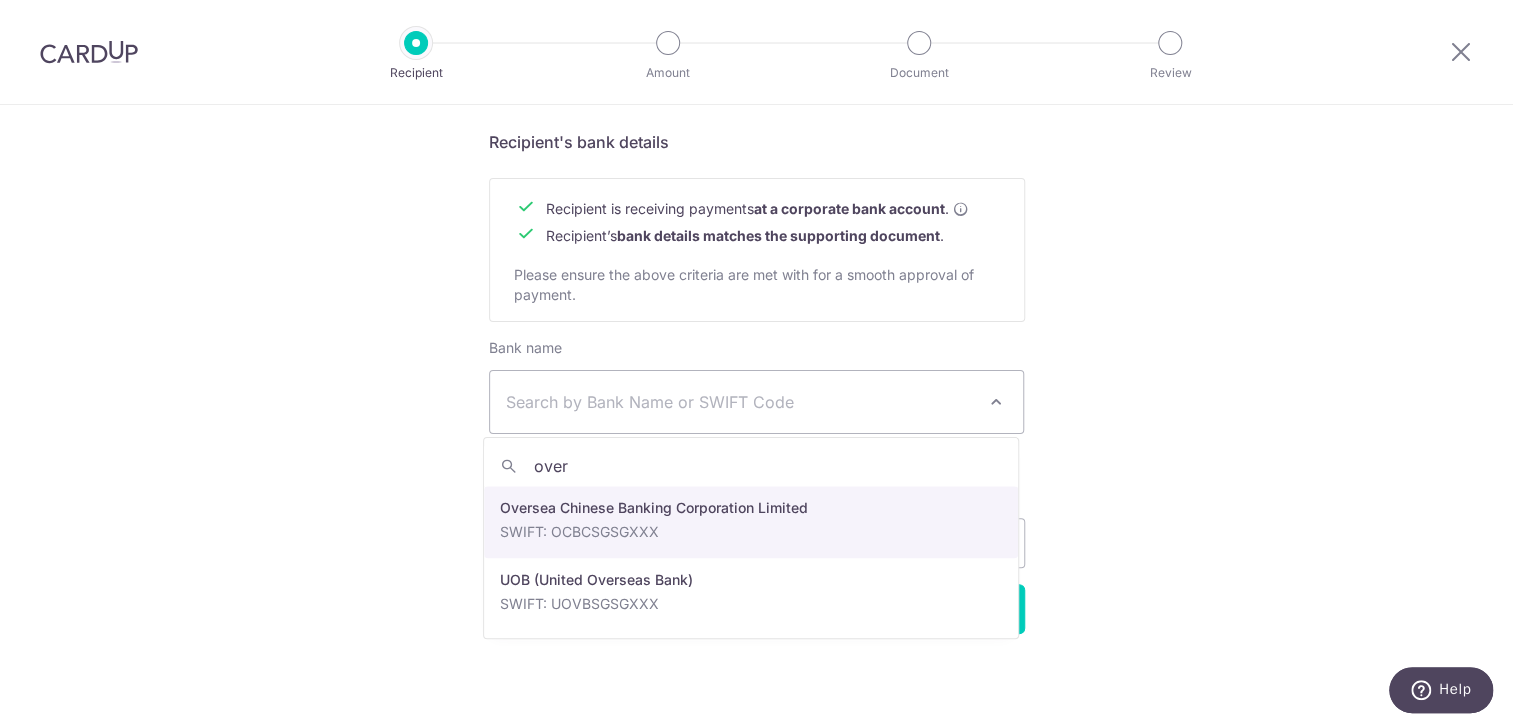 type on "over" 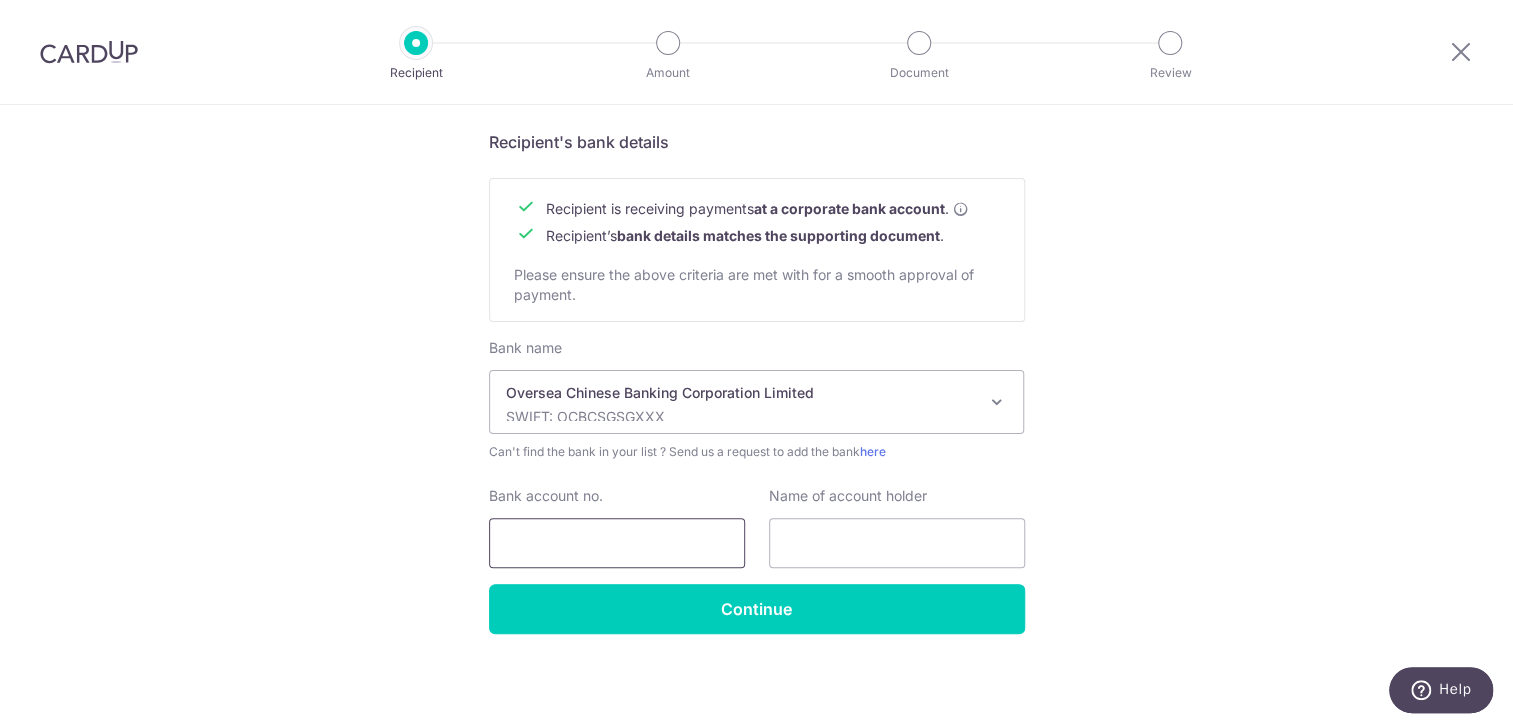 click on "Bank account no." at bounding box center [617, 543] 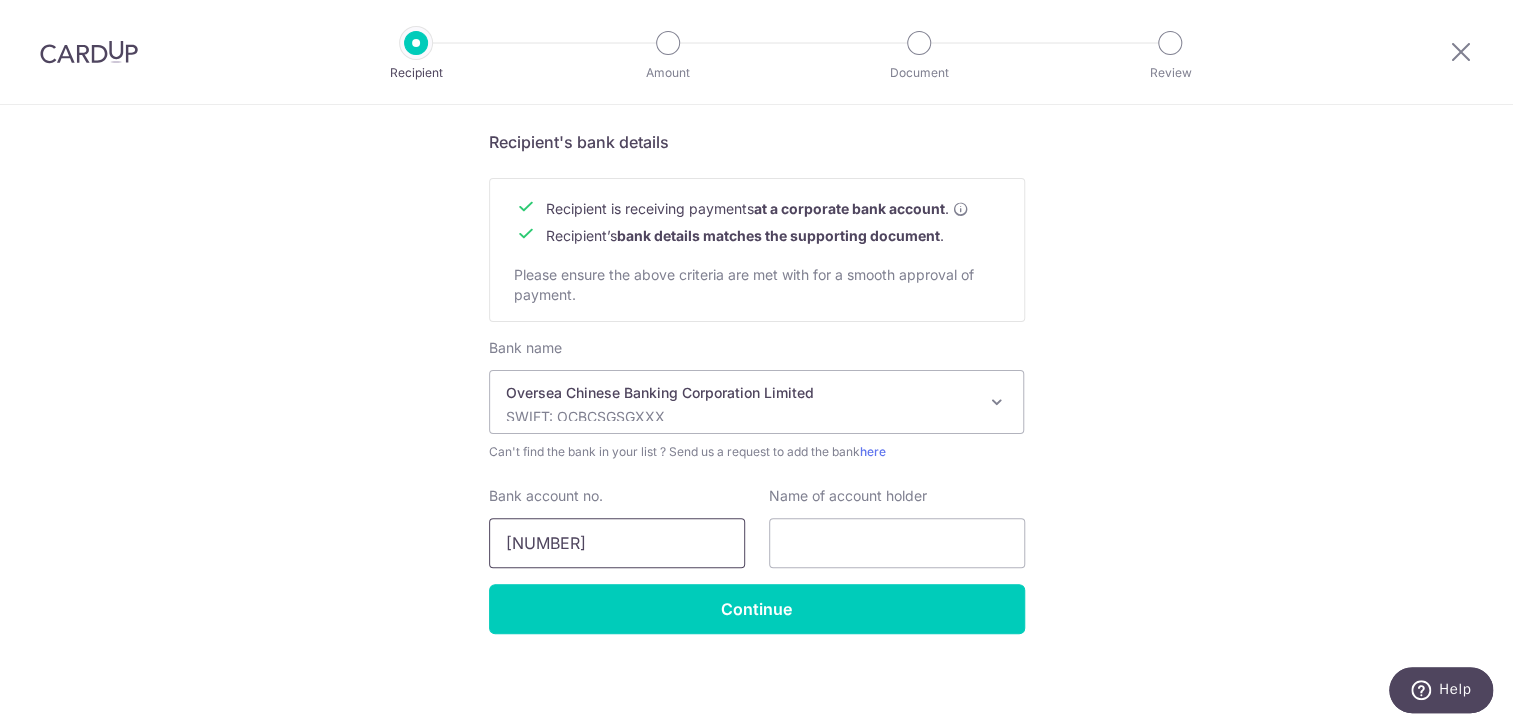 type on "[PHONE]" 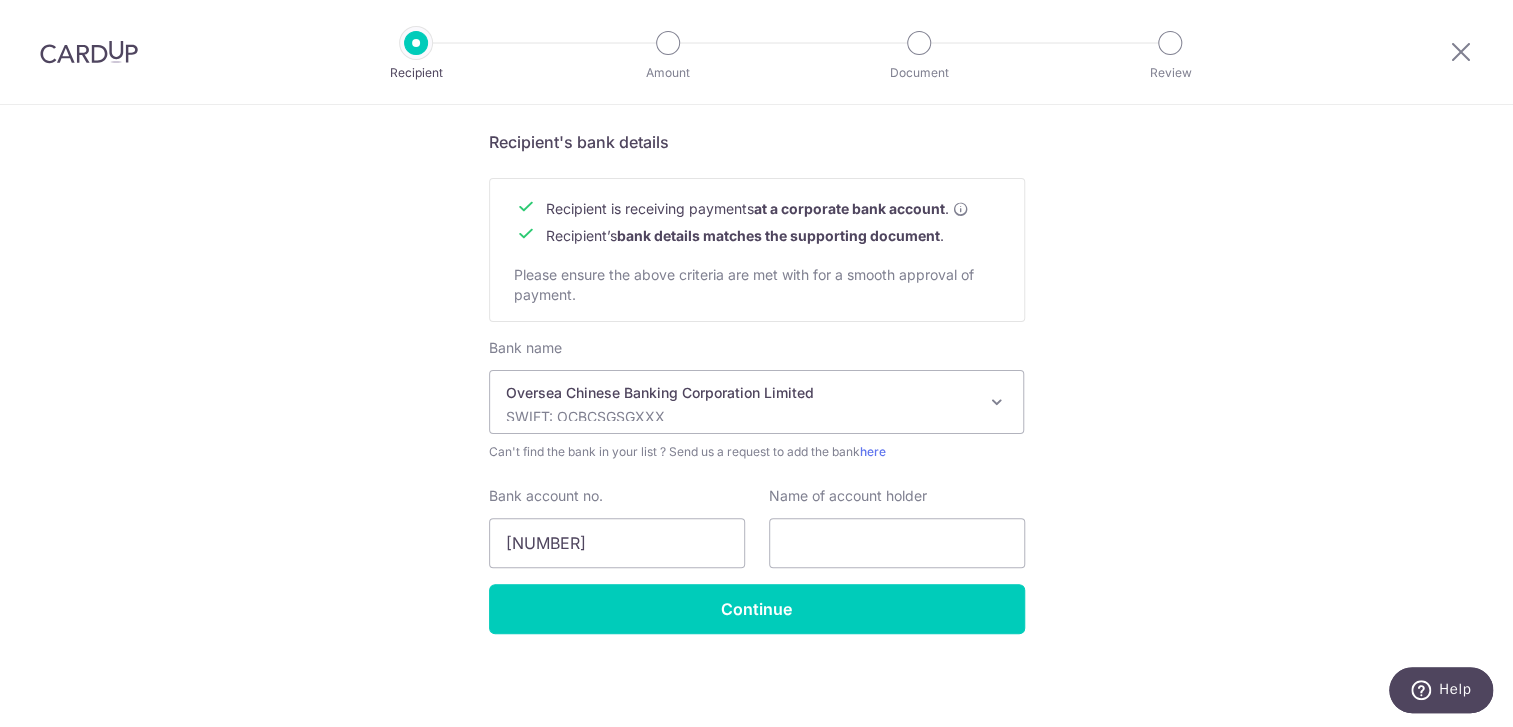 click on "Who would you like to pay?
Your recipient does not need a CardUp account to receive your payments.
Recipient’s company details
Recipient is  receiving payments for home furnishing and/or interior renovation expenses , and  more .
The recipient must be a Singapore-based  business  with a corporate bank account (Payments to personal bank account will not be supported).
Please ensure the above criteria are met with for a smooth approval of payment.
Recipient’s UEN/Business registration no.
201712783R
Search for your recipient’s UEN  here .
." at bounding box center [756, -24] 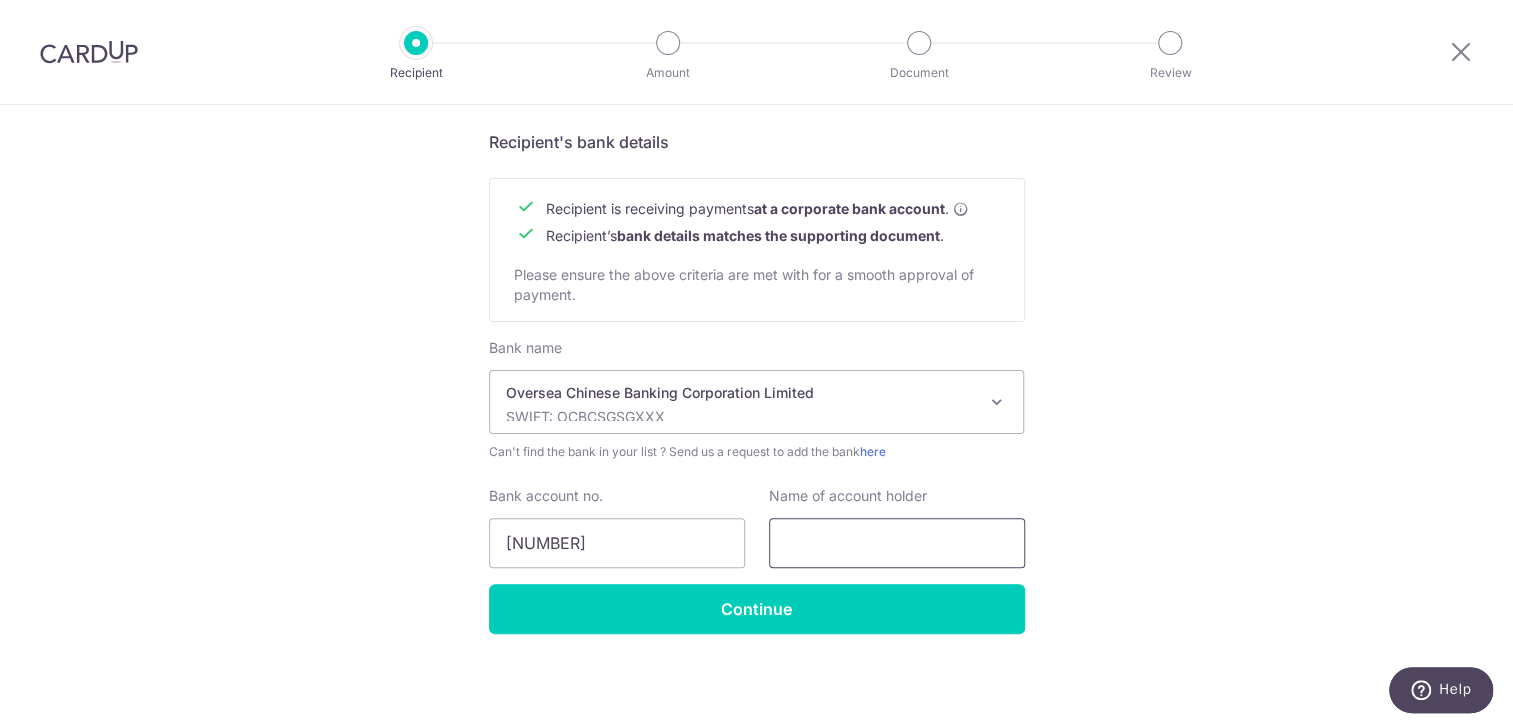 click at bounding box center [897, 543] 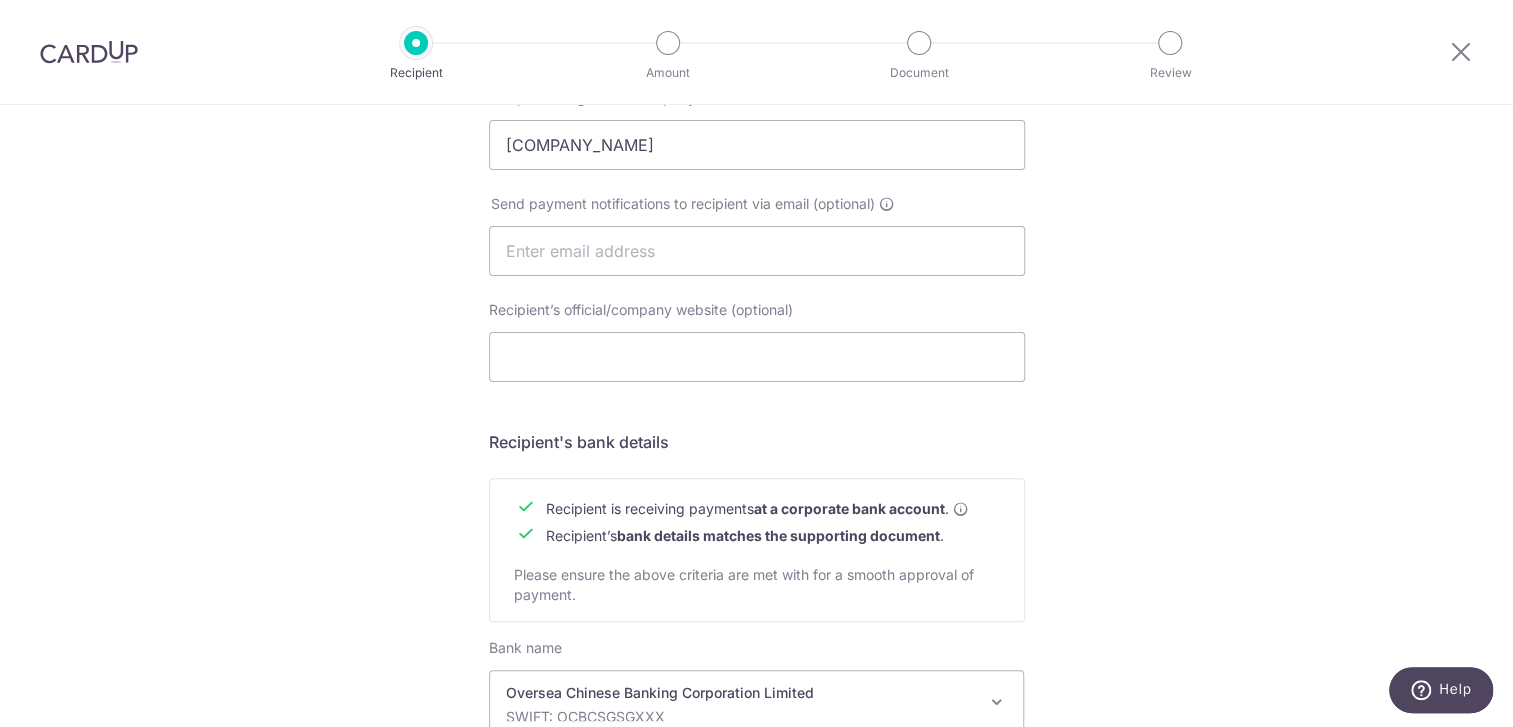 scroll, scrollTop: 881, scrollLeft: 0, axis: vertical 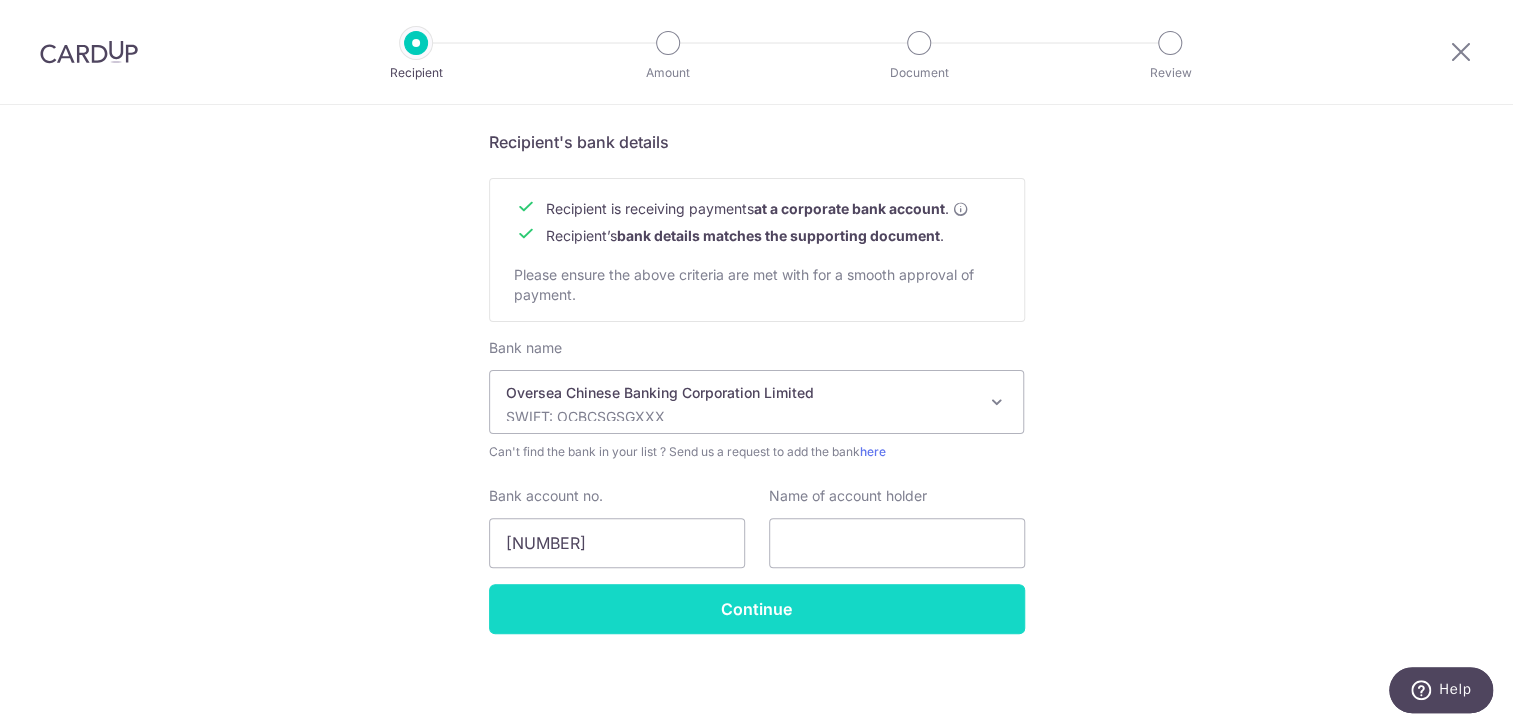 click on "Continue" at bounding box center (757, 609) 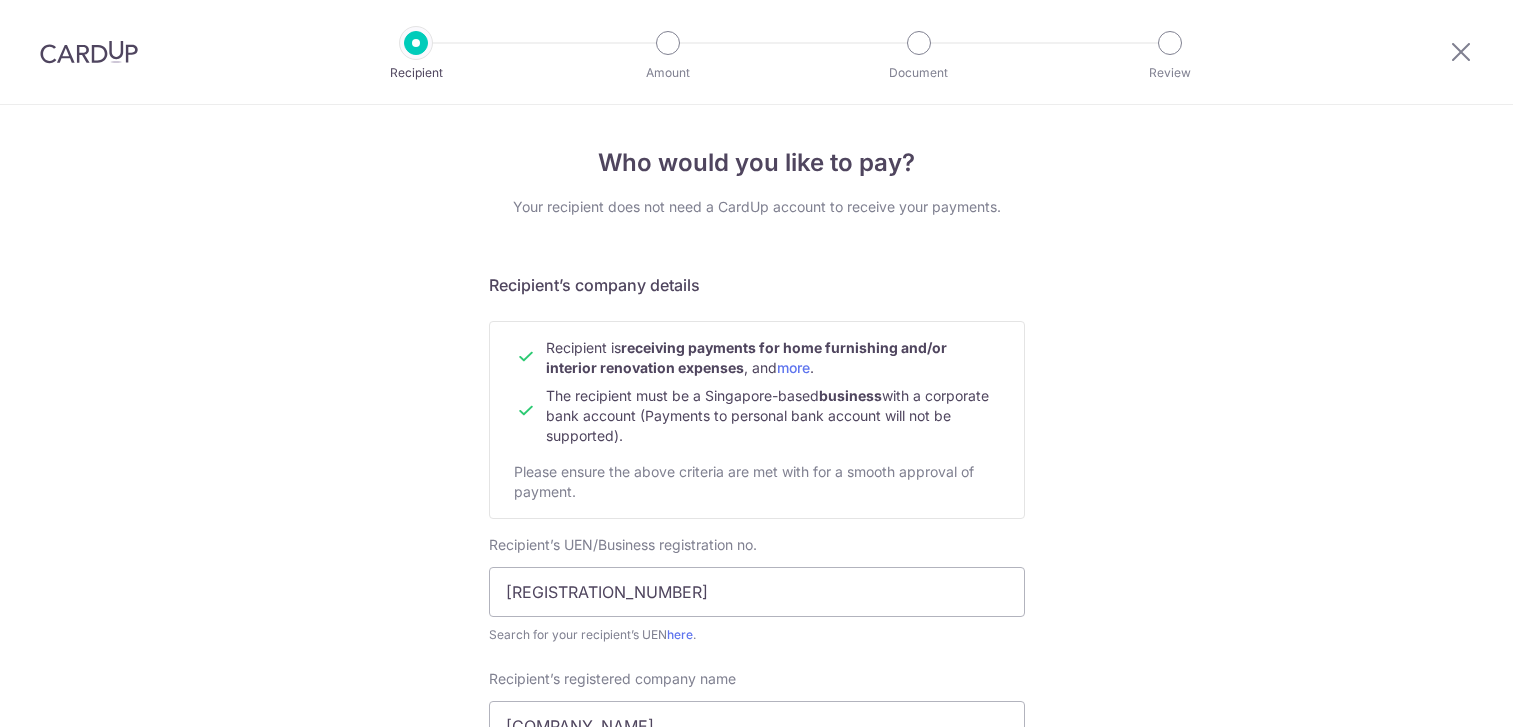 scroll, scrollTop: 0, scrollLeft: 0, axis: both 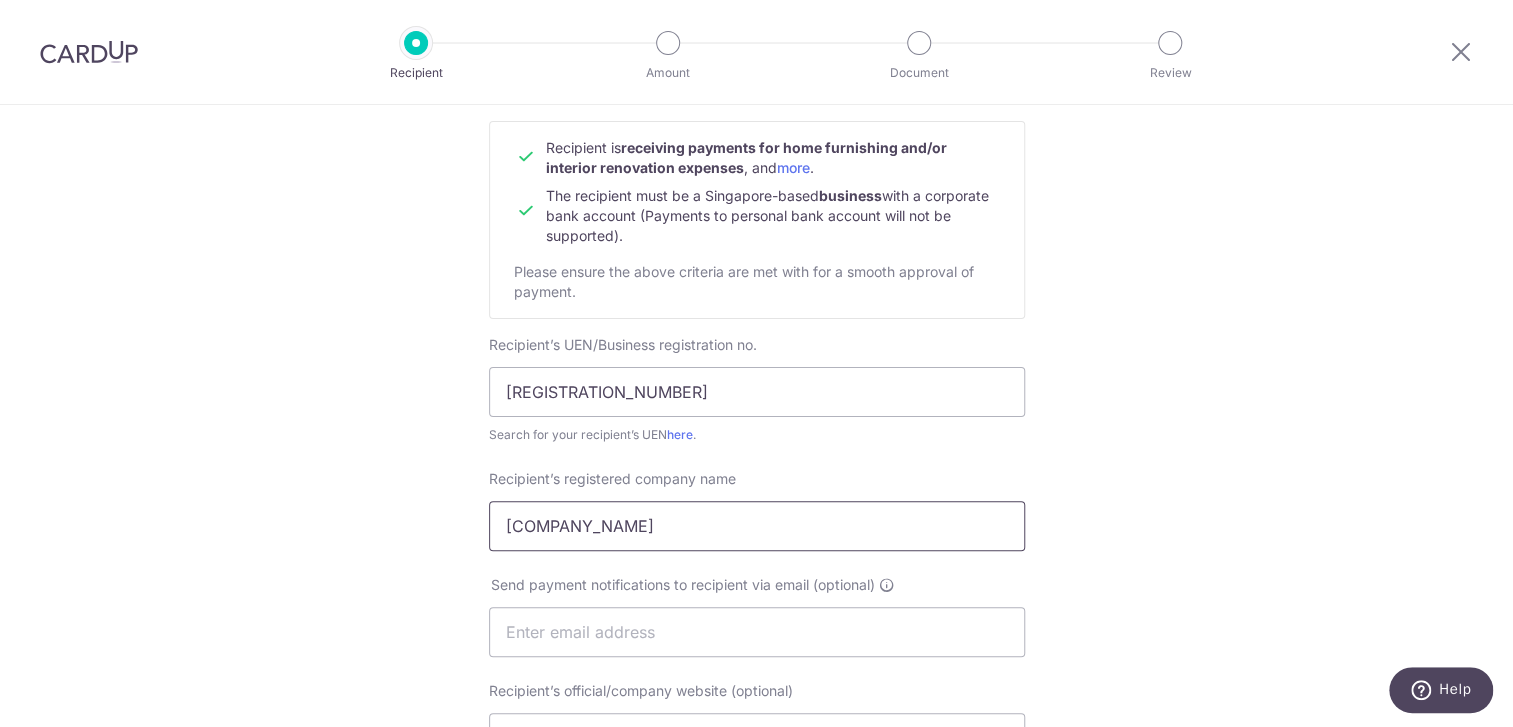 drag, startPoint x: 868, startPoint y: 527, endPoint x: 257, endPoint y: 531, distance: 611.0131 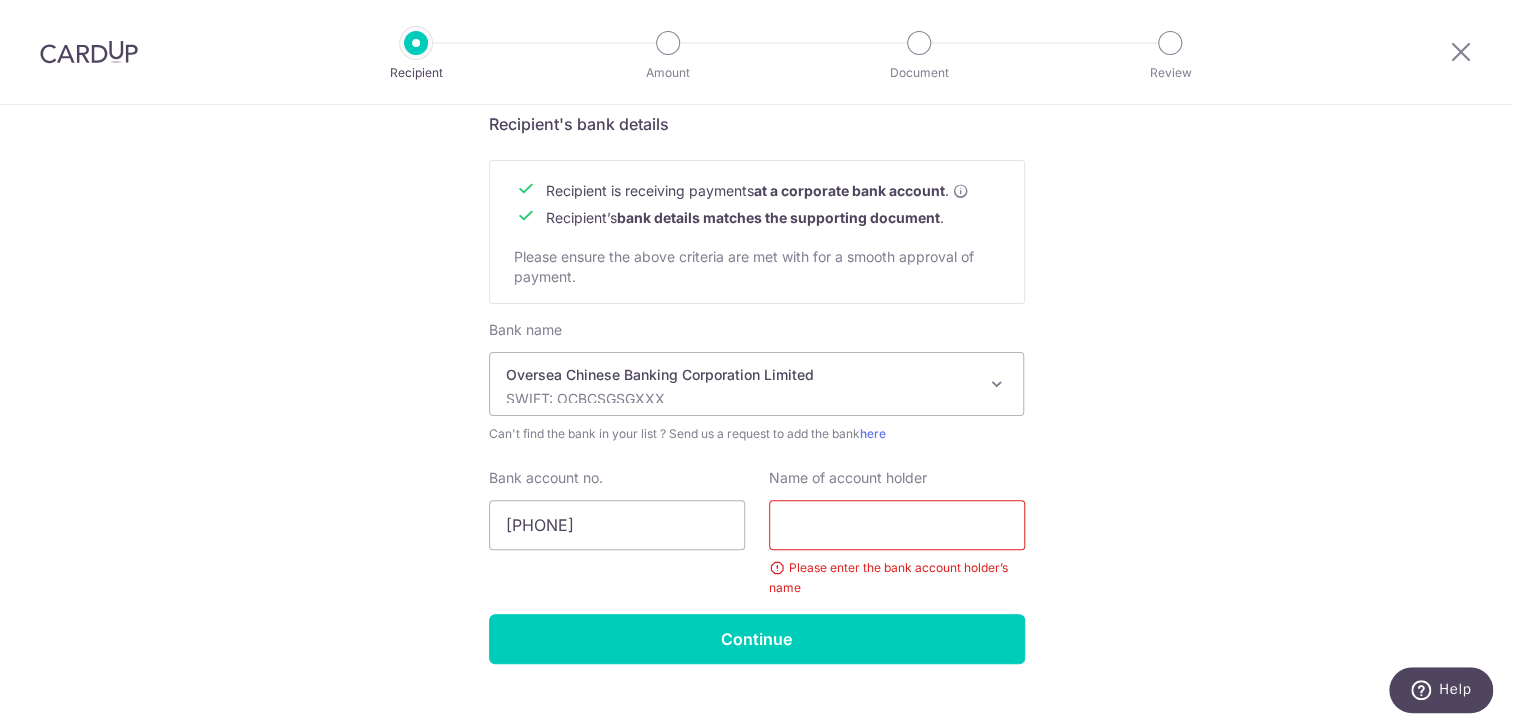 scroll, scrollTop: 928, scrollLeft: 0, axis: vertical 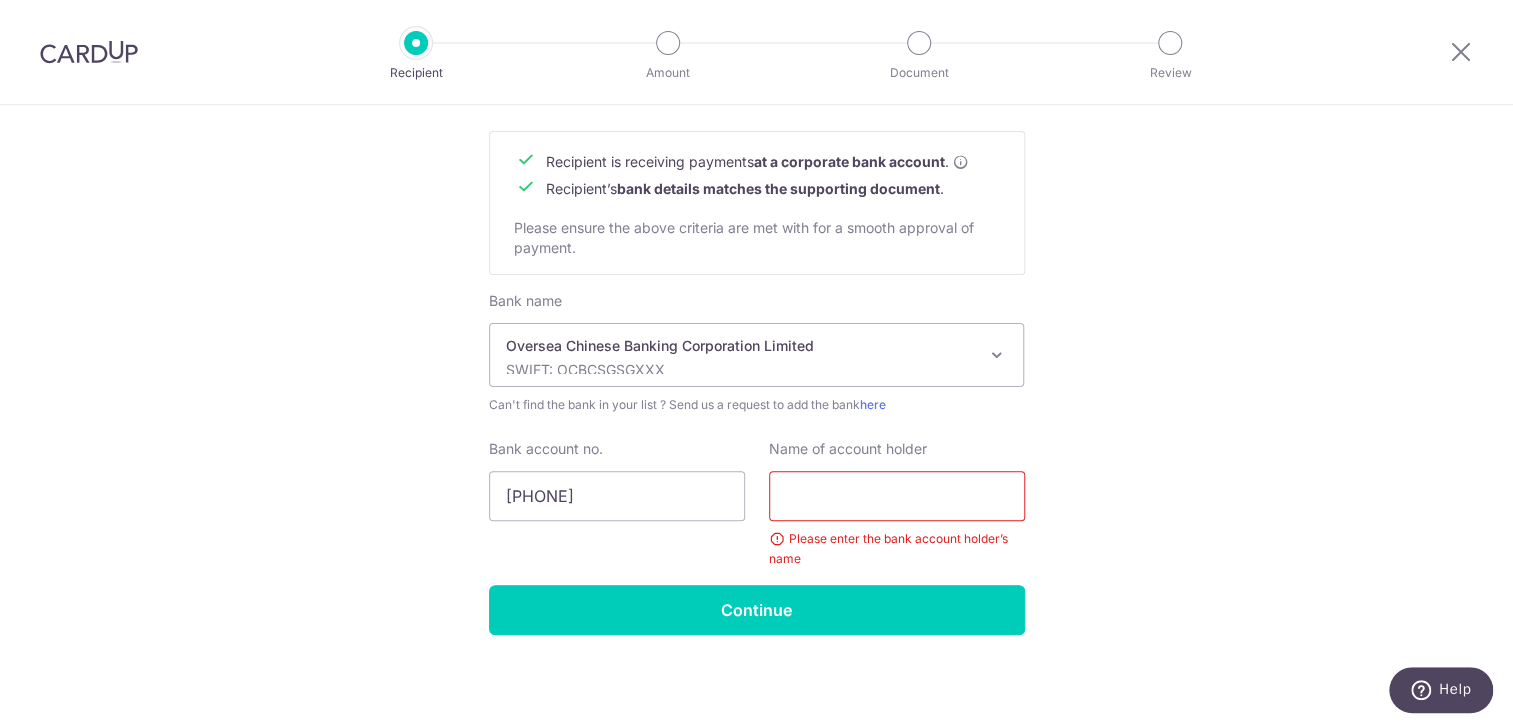 click at bounding box center [897, 496] 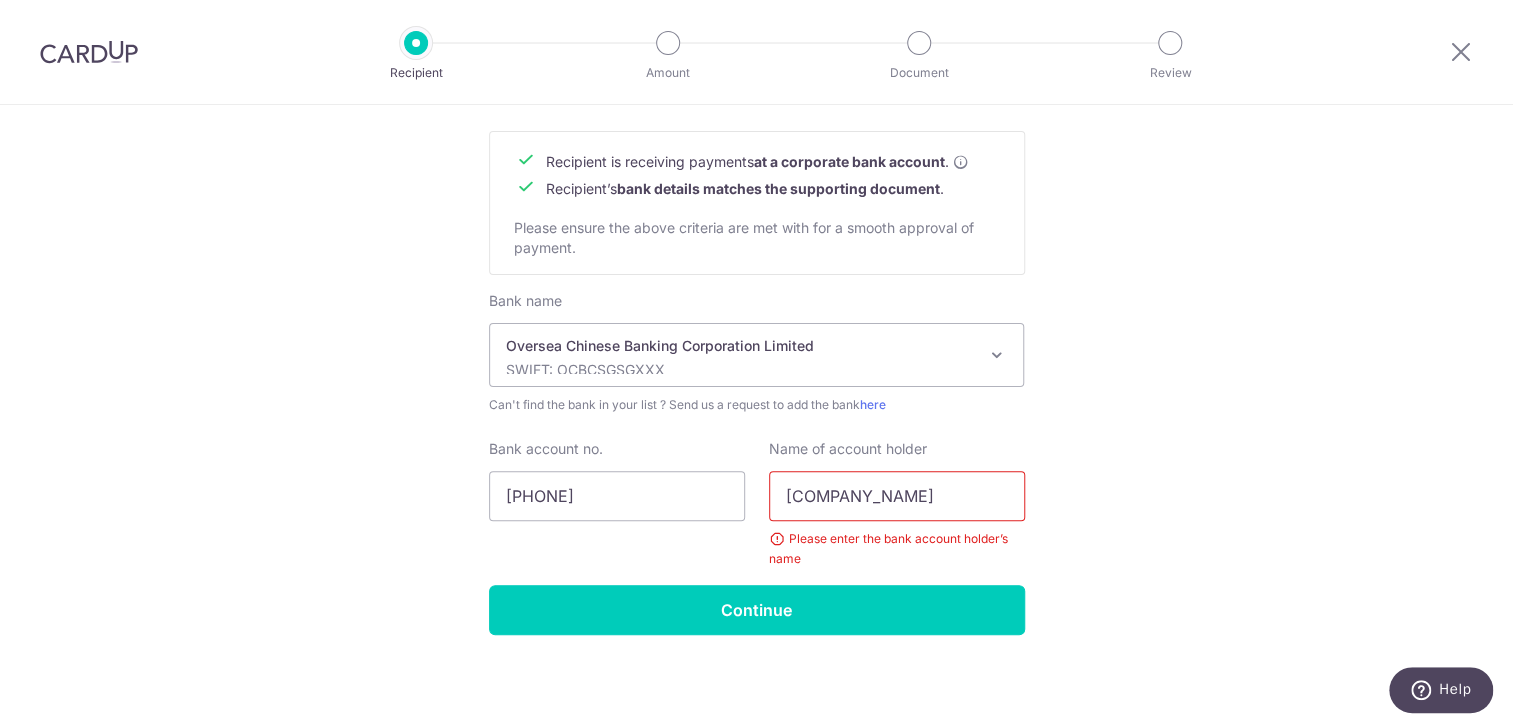 scroll, scrollTop: 0, scrollLeft: 129, axis: horizontal 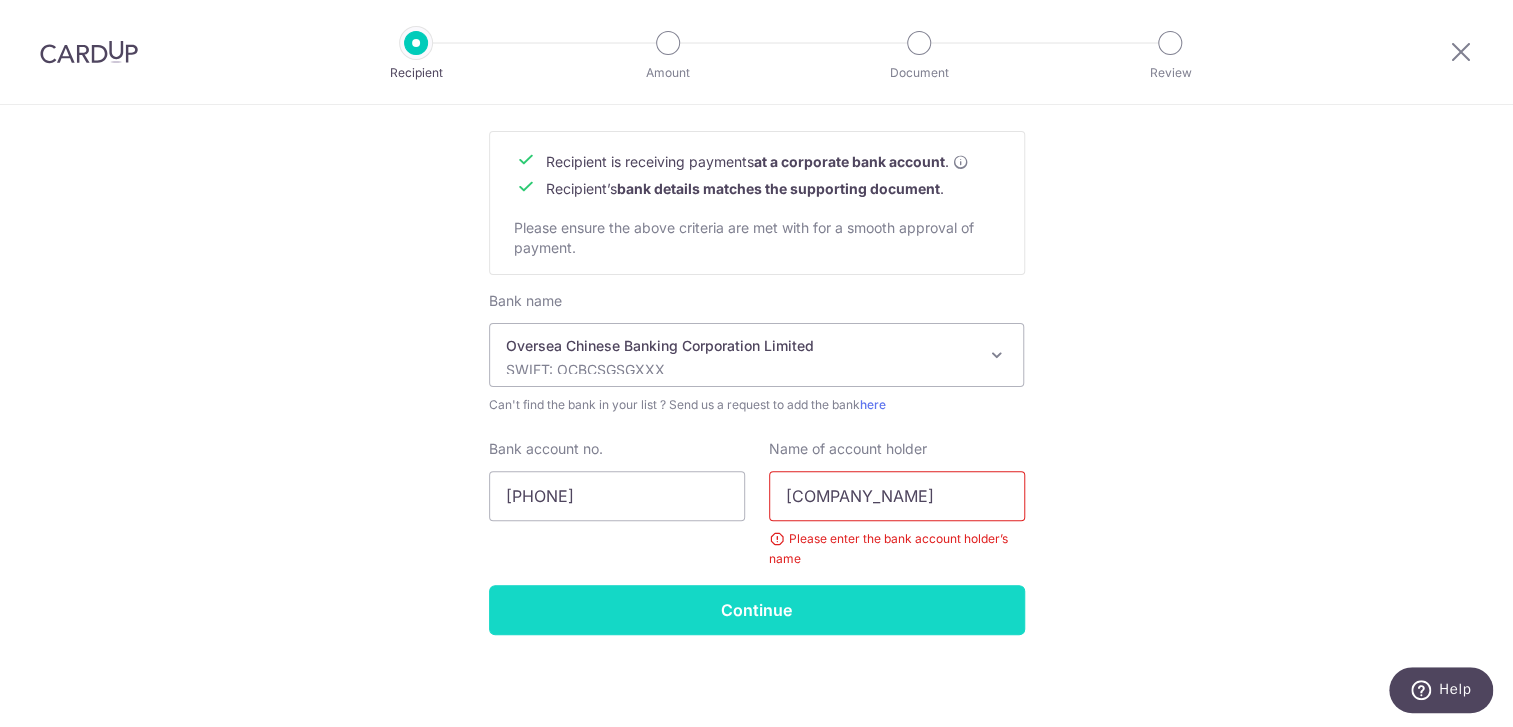 type on "UR-HOME DESIGN & RENOVATION (PTE.) LTD." 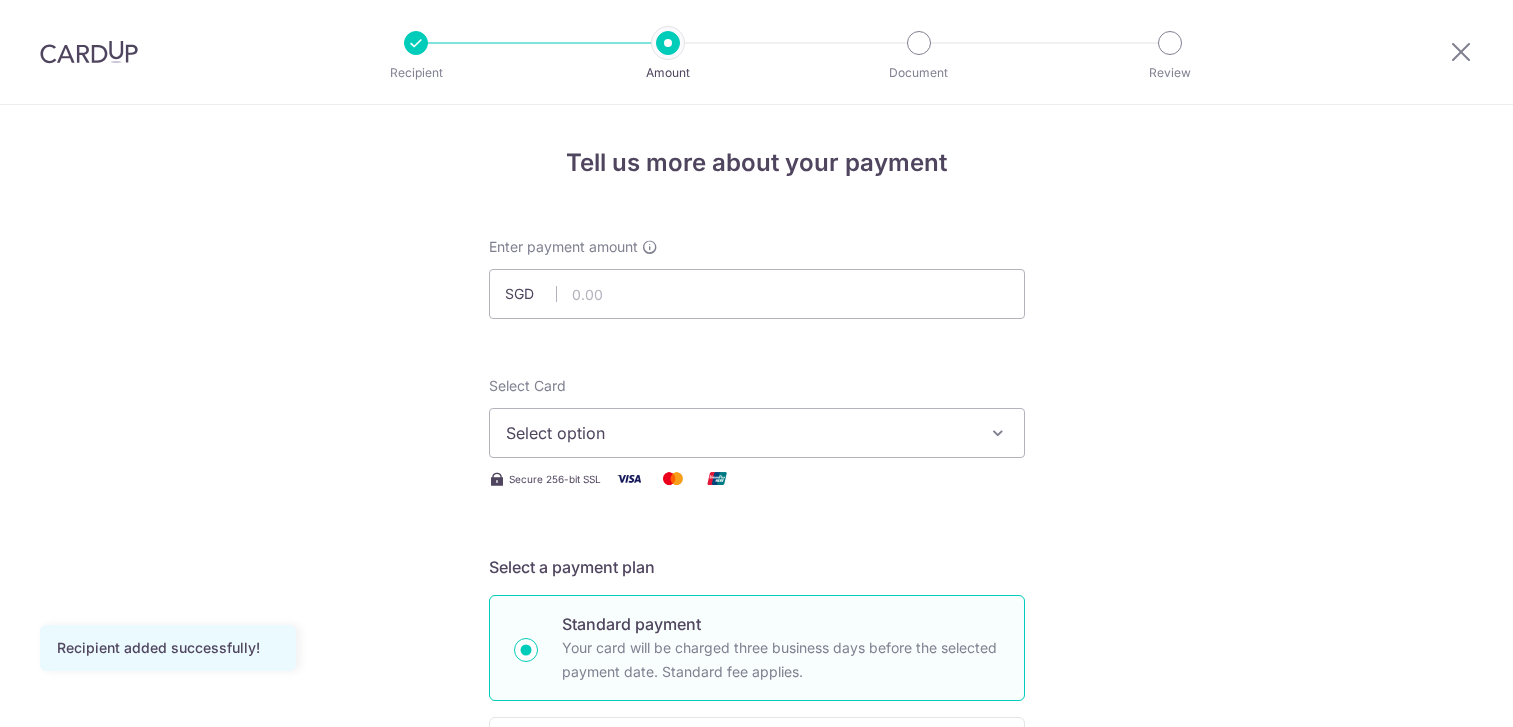 scroll, scrollTop: 0, scrollLeft: 0, axis: both 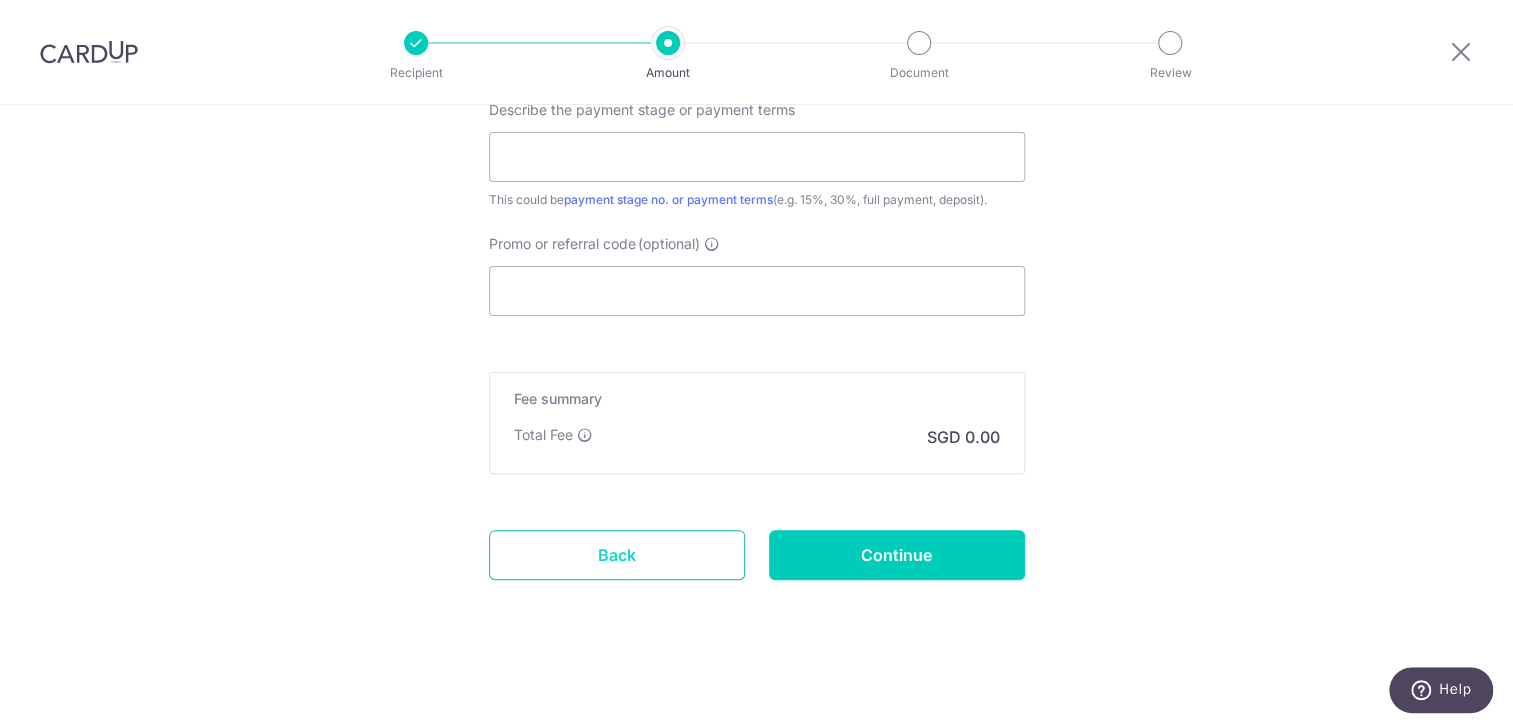 click on "Back" at bounding box center (617, 555) 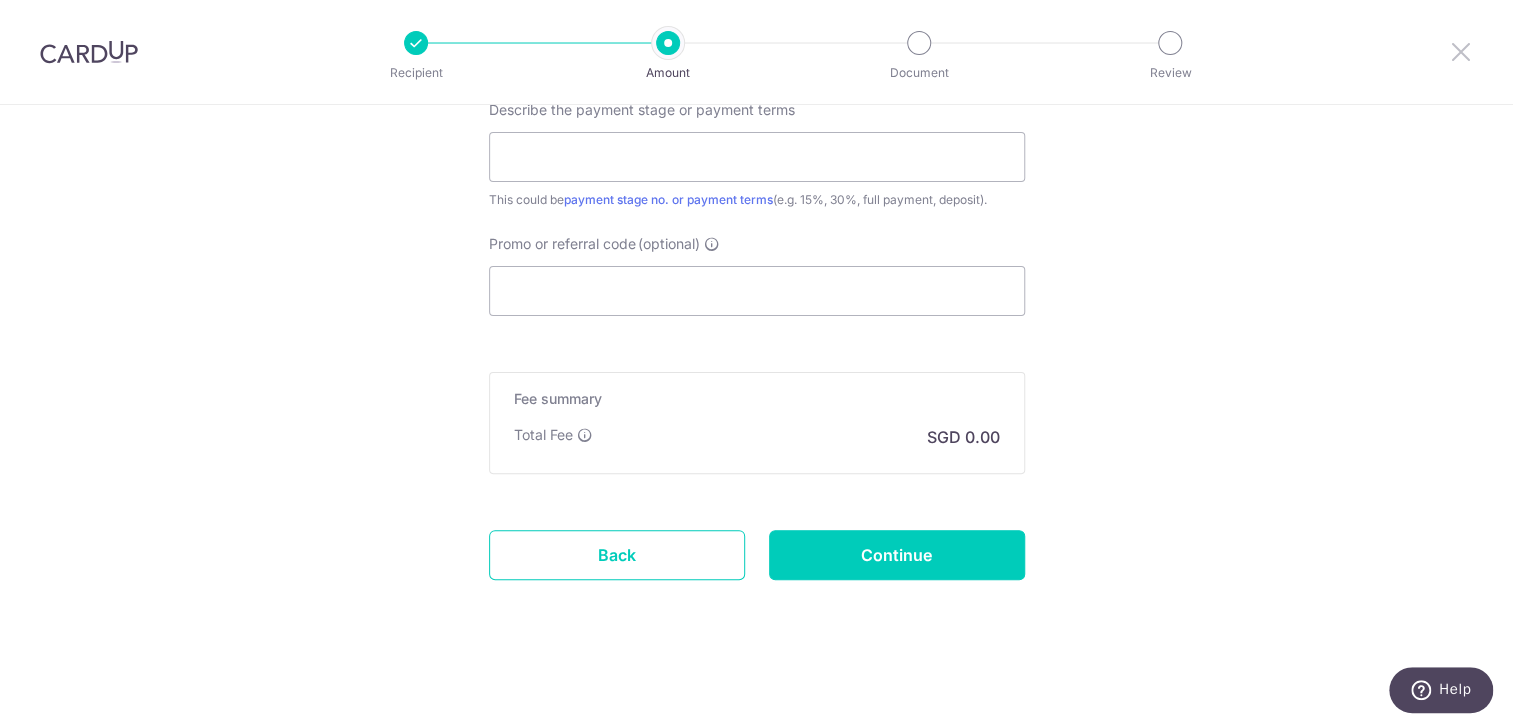 click at bounding box center (1461, 51) 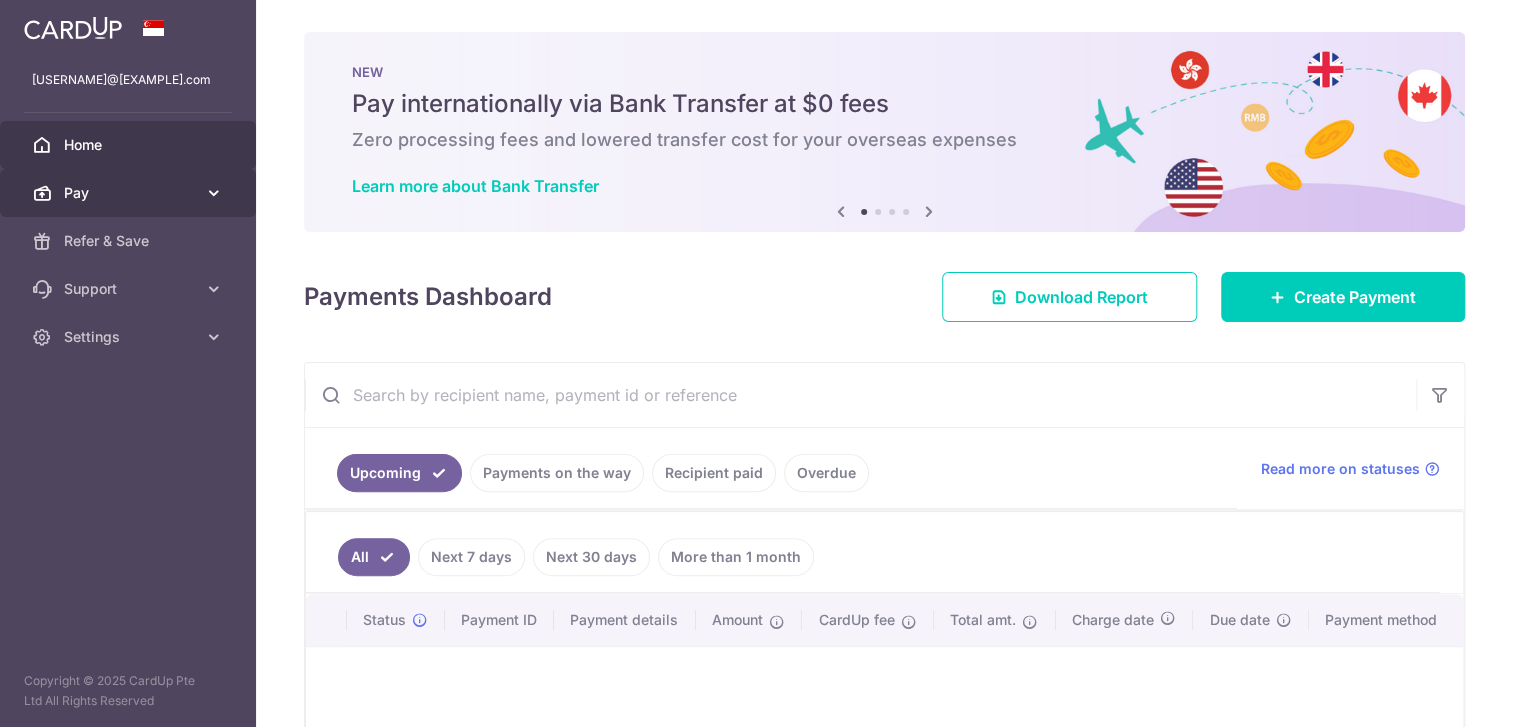 click on "Pay" at bounding box center (130, 193) 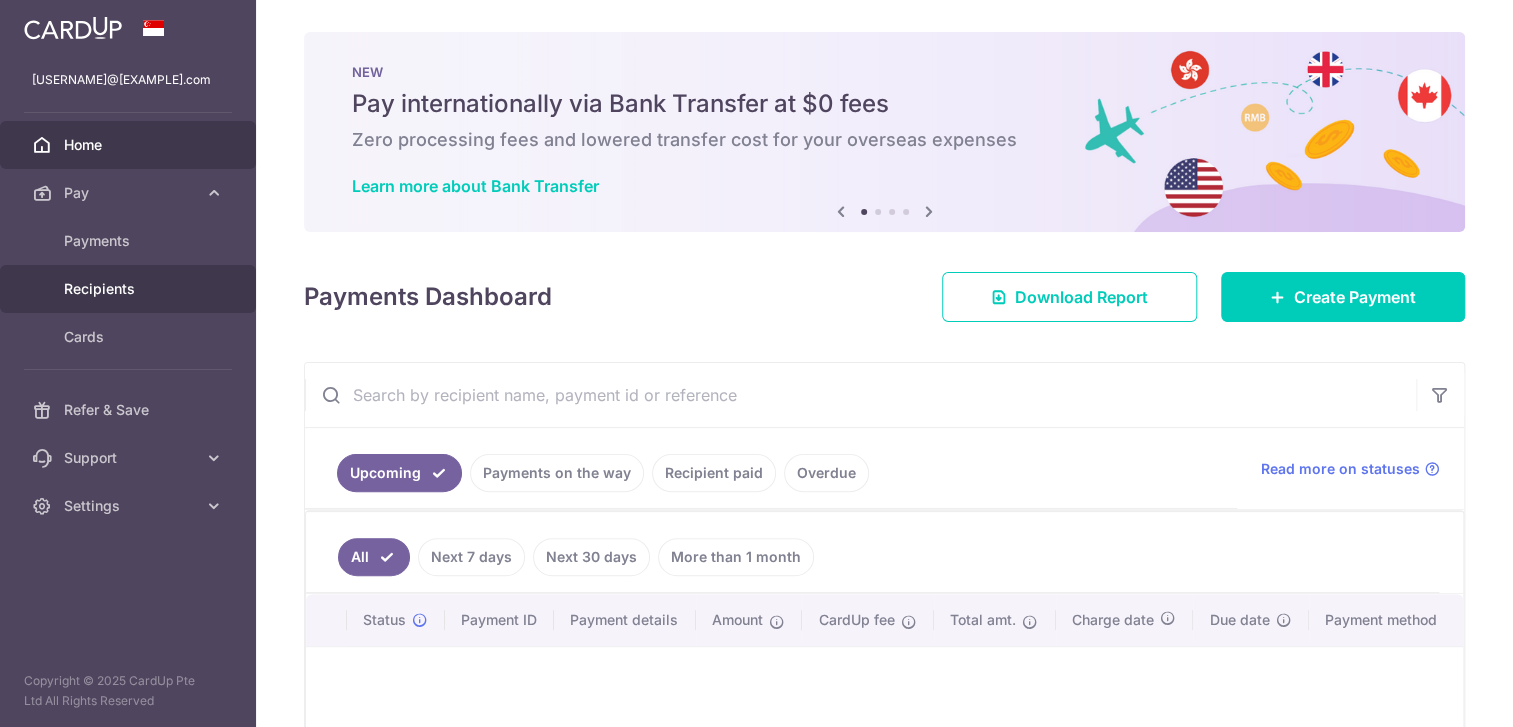 click on "Recipients" at bounding box center (130, 289) 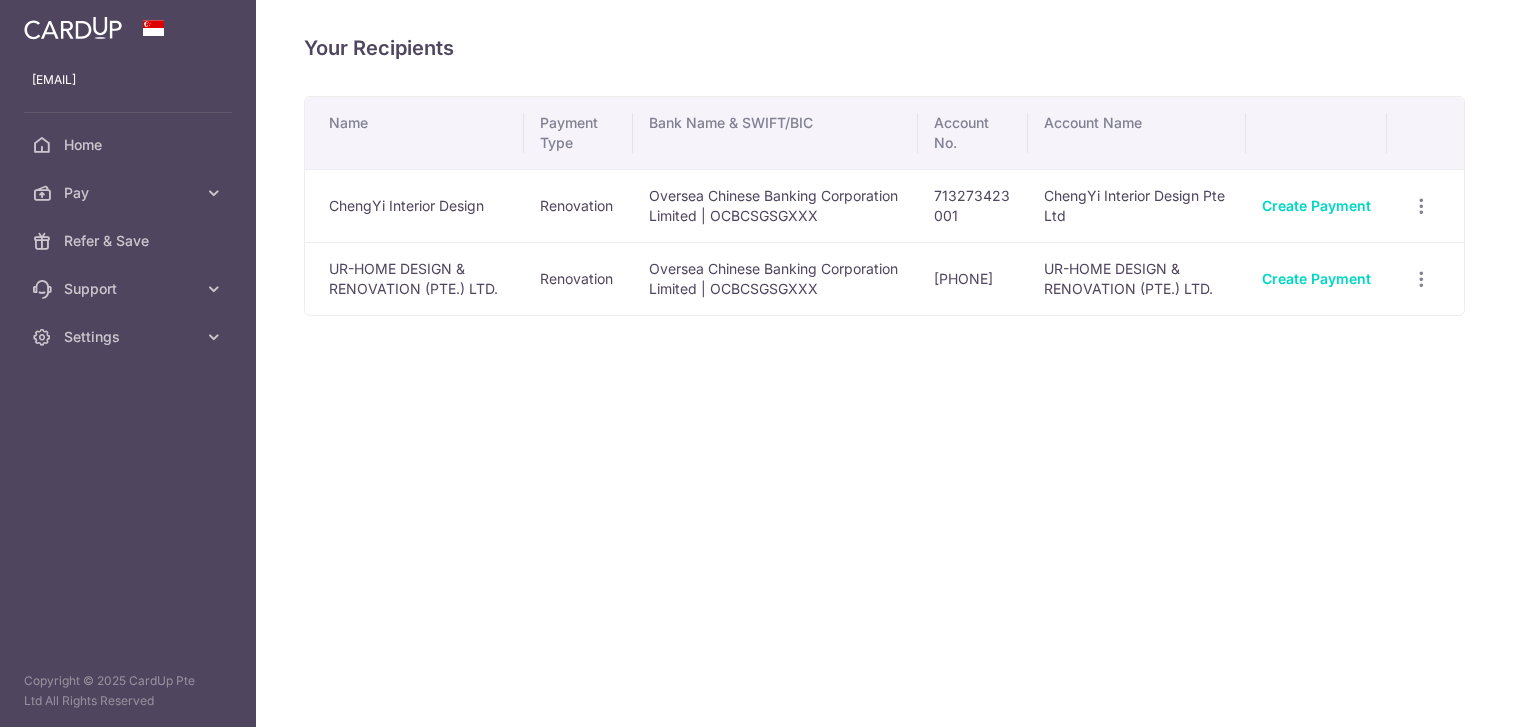 scroll, scrollTop: 0, scrollLeft: 0, axis: both 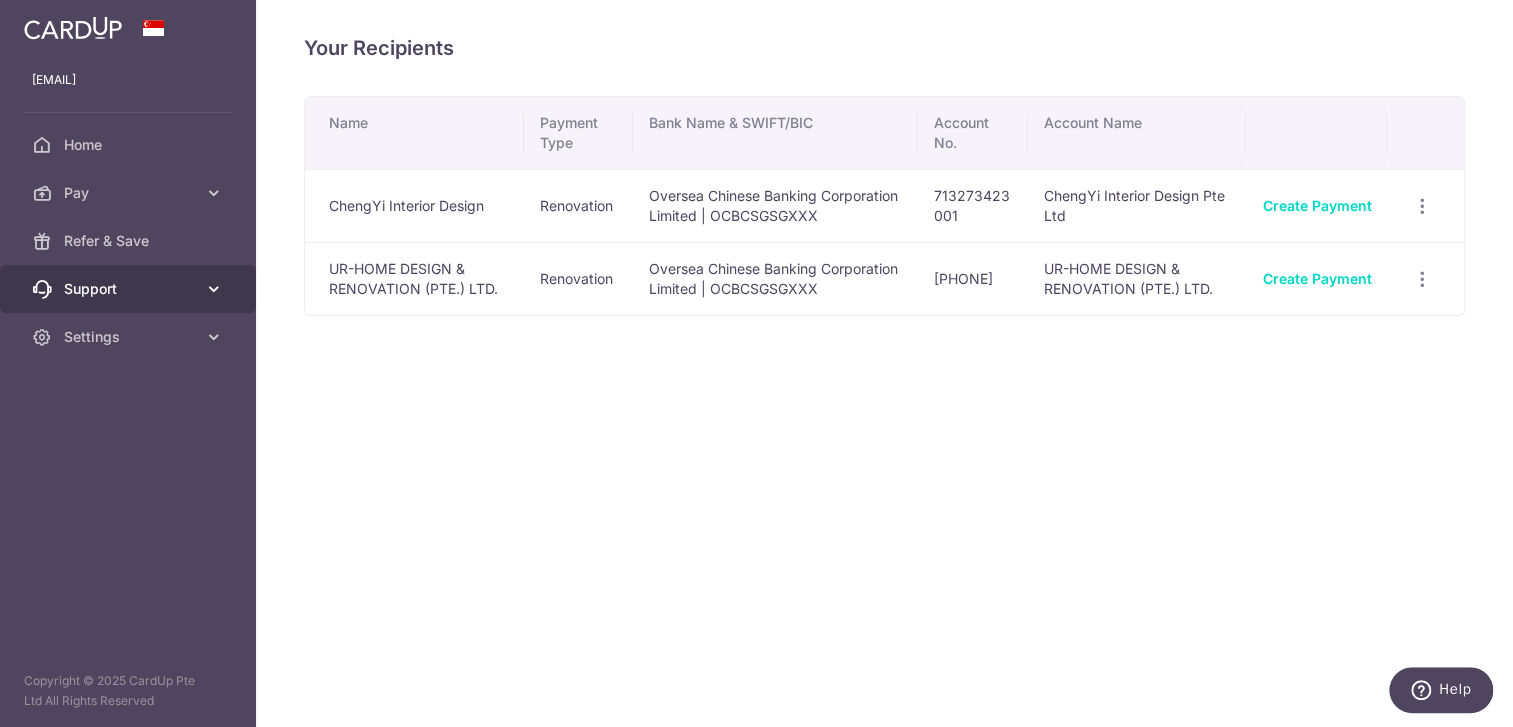 click at bounding box center [214, 289] 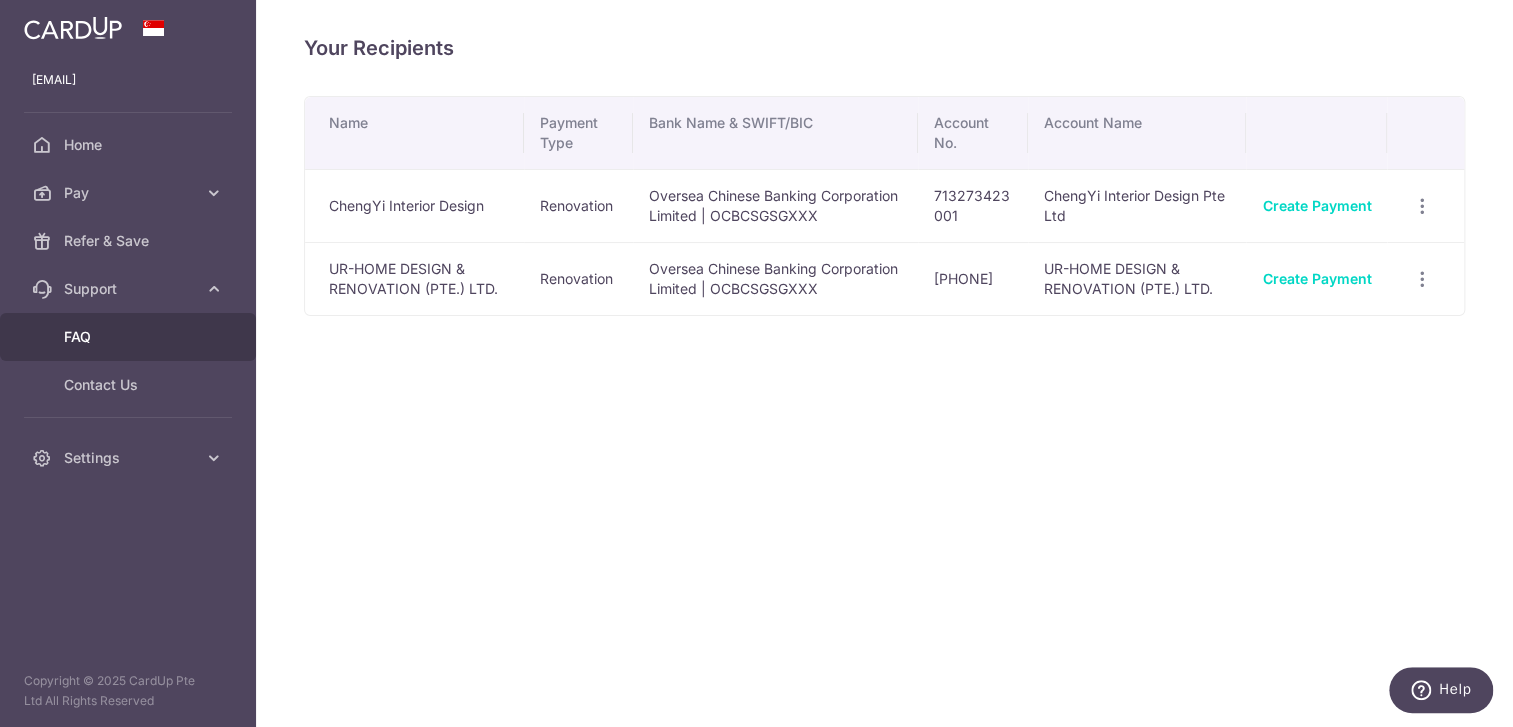 click on "FAQ" at bounding box center [130, 337] 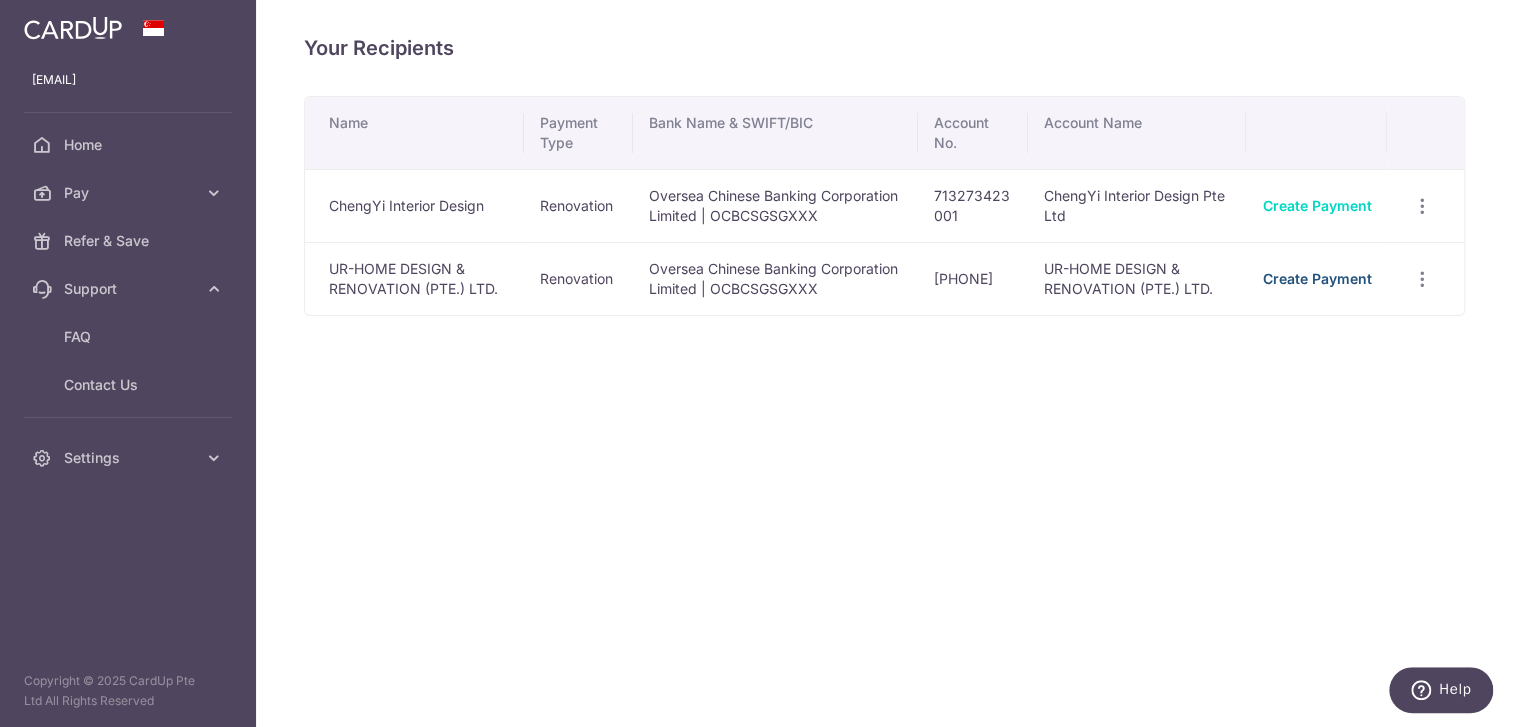 click on "Create Payment" at bounding box center [1316, 278] 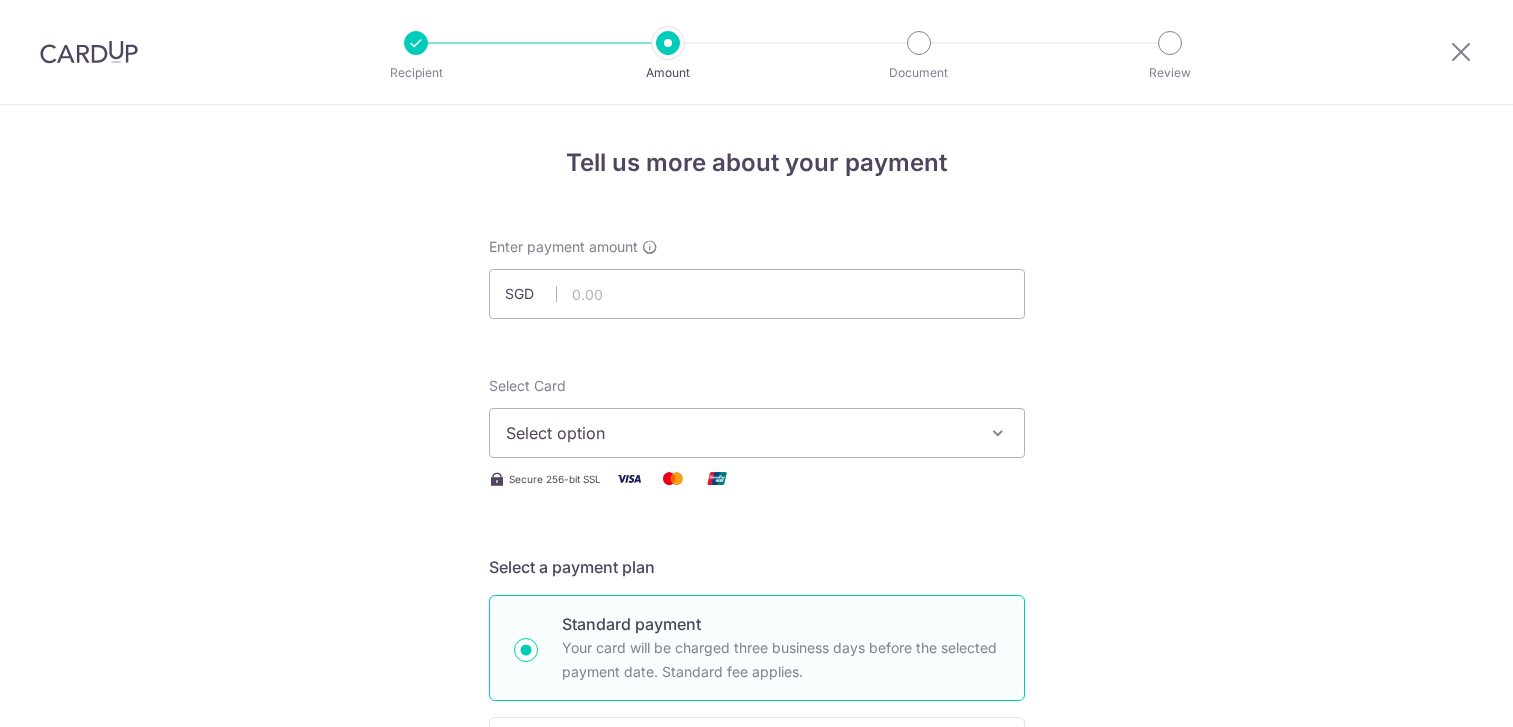 scroll, scrollTop: 0, scrollLeft: 0, axis: both 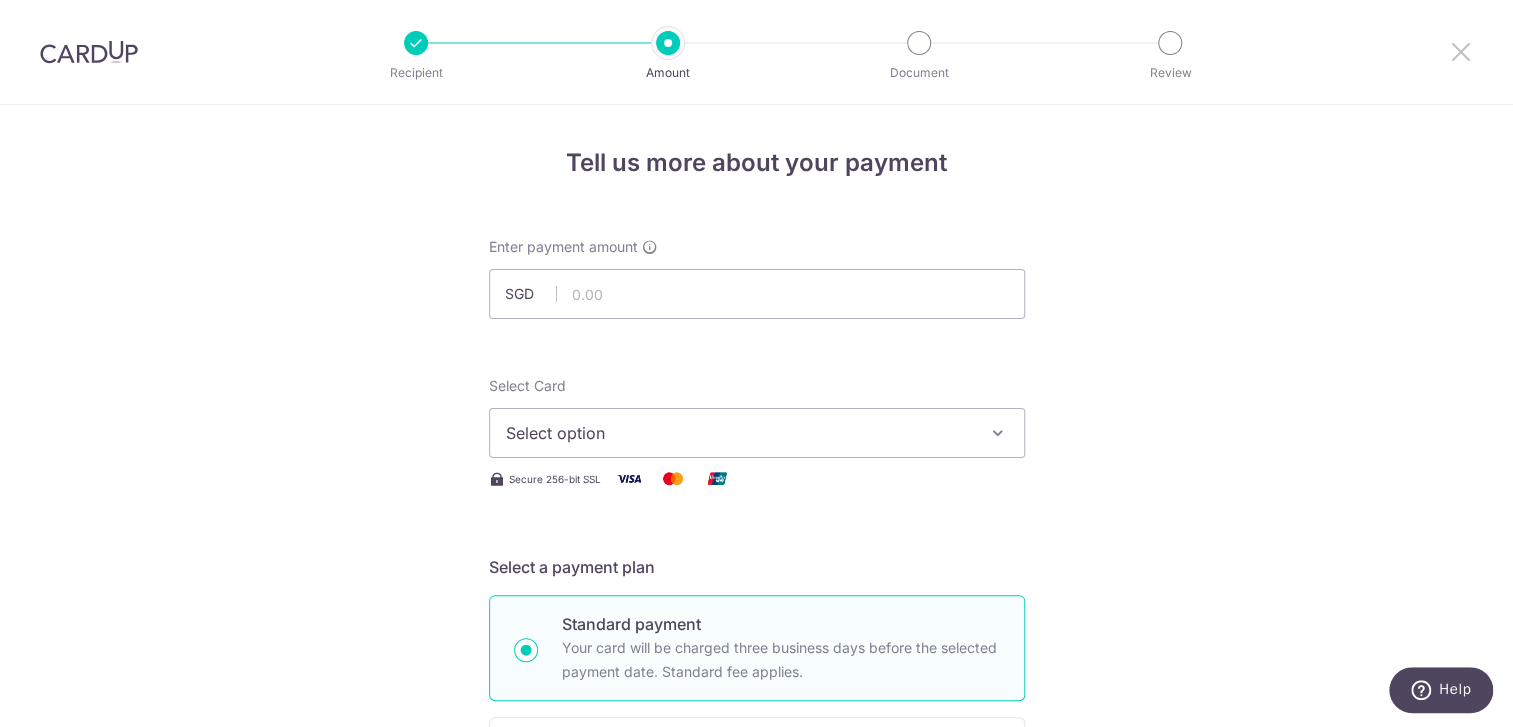 click at bounding box center [1461, 51] 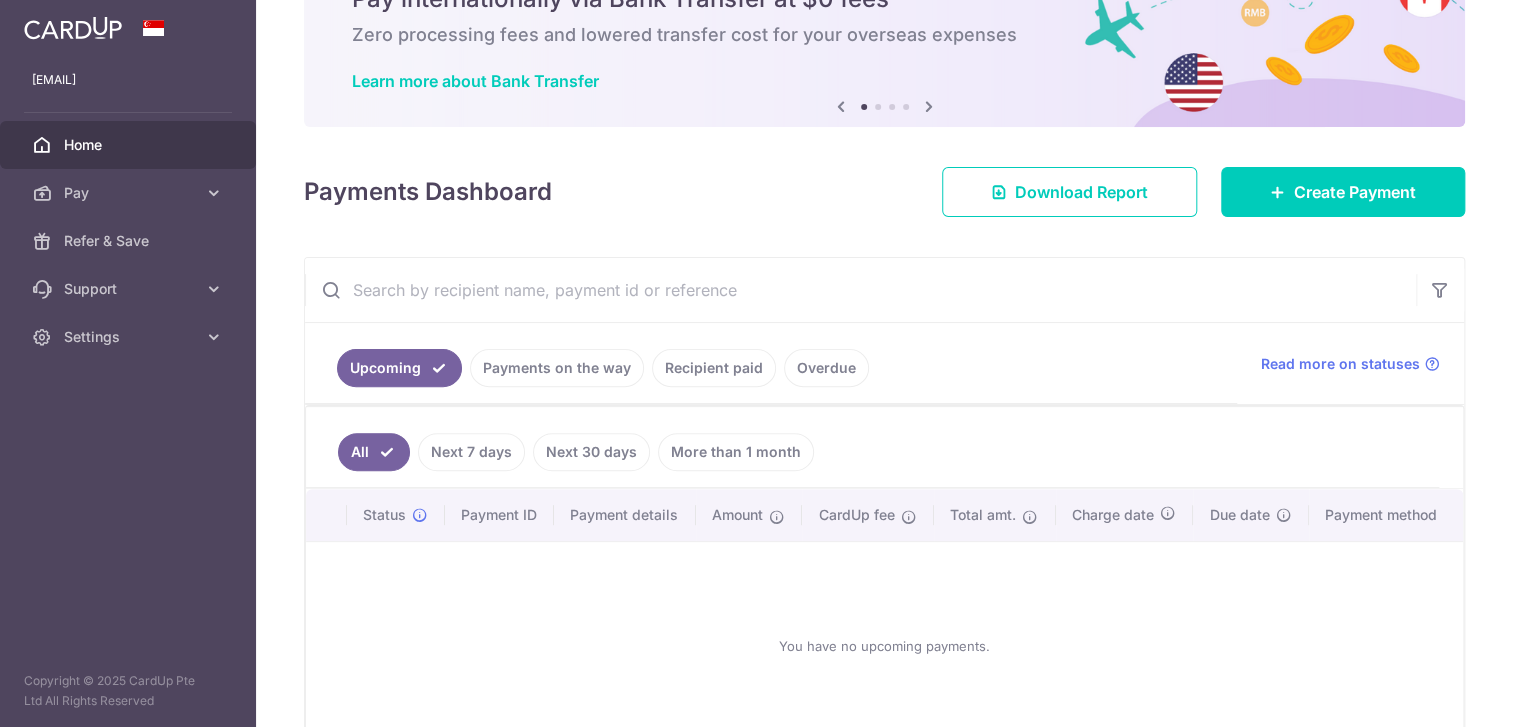 scroll, scrollTop: 200, scrollLeft: 0, axis: vertical 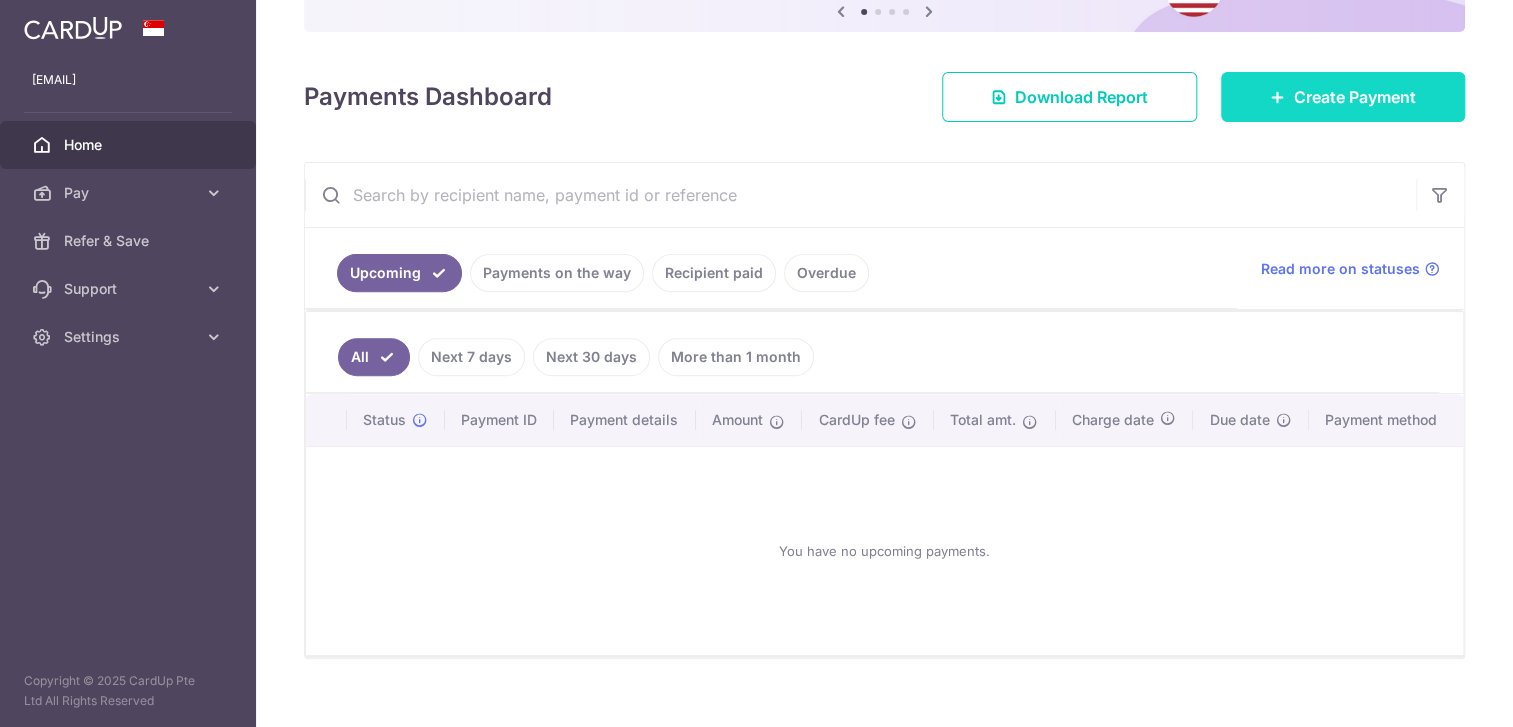 click on "Create Payment" at bounding box center [1355, 97] 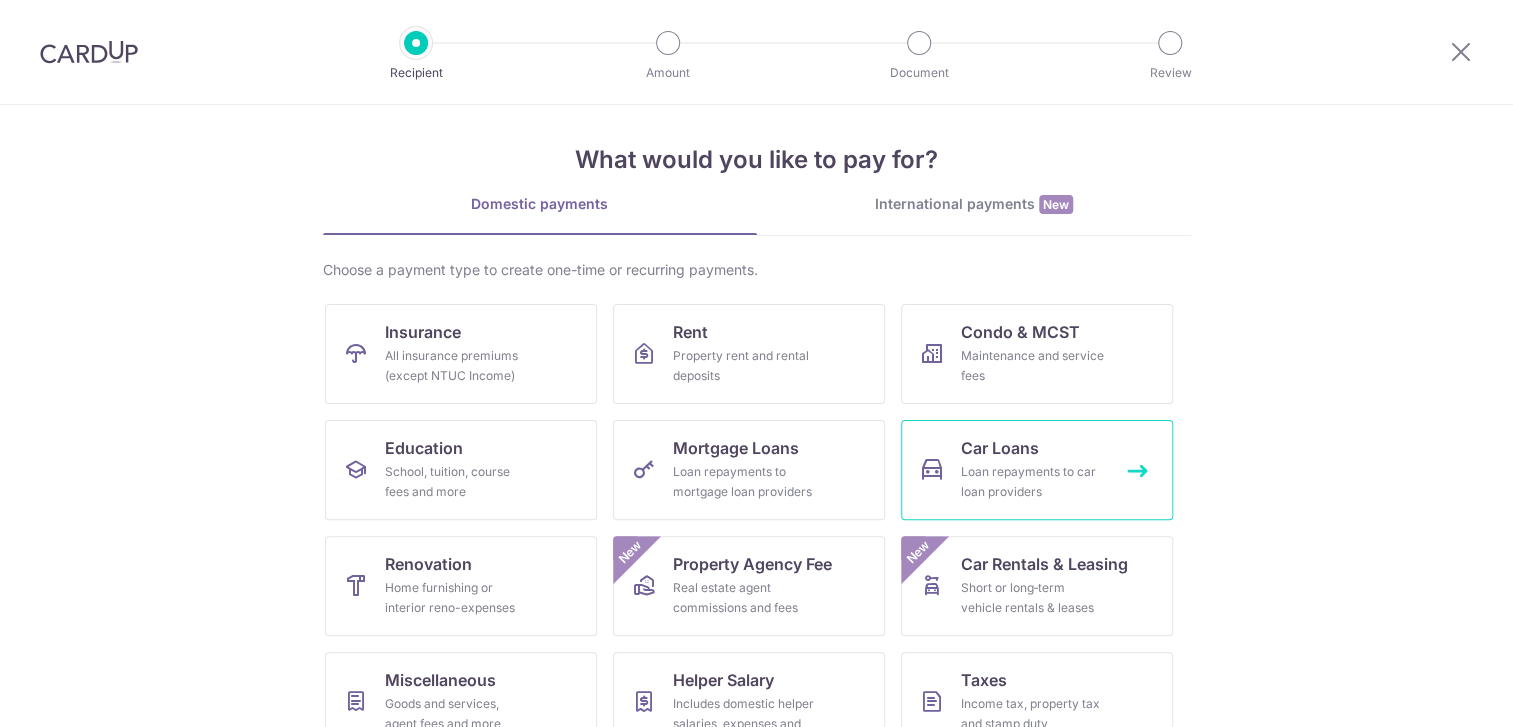 scroll, scrollTop: 0, scrollLeft: 0, axis: both 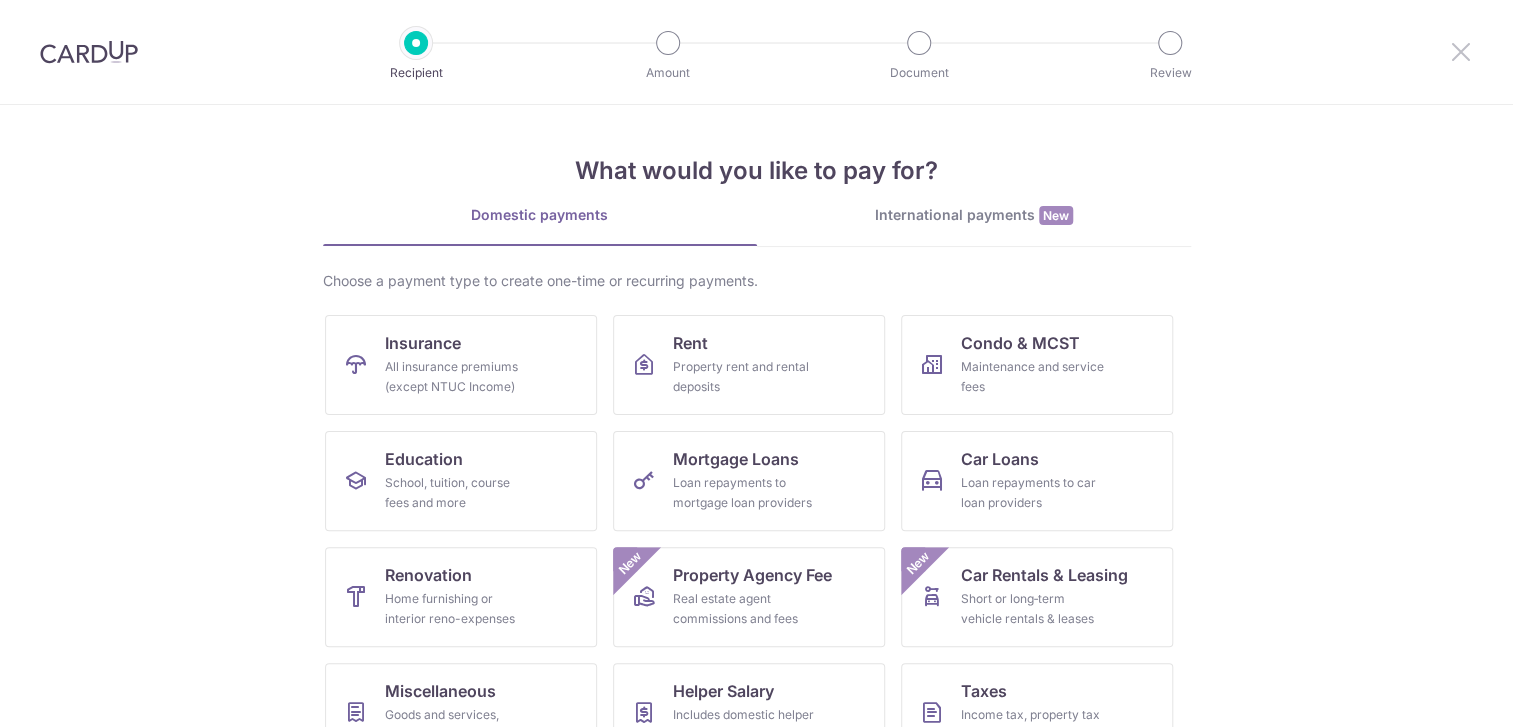 click at bounding box center [1461, 51] 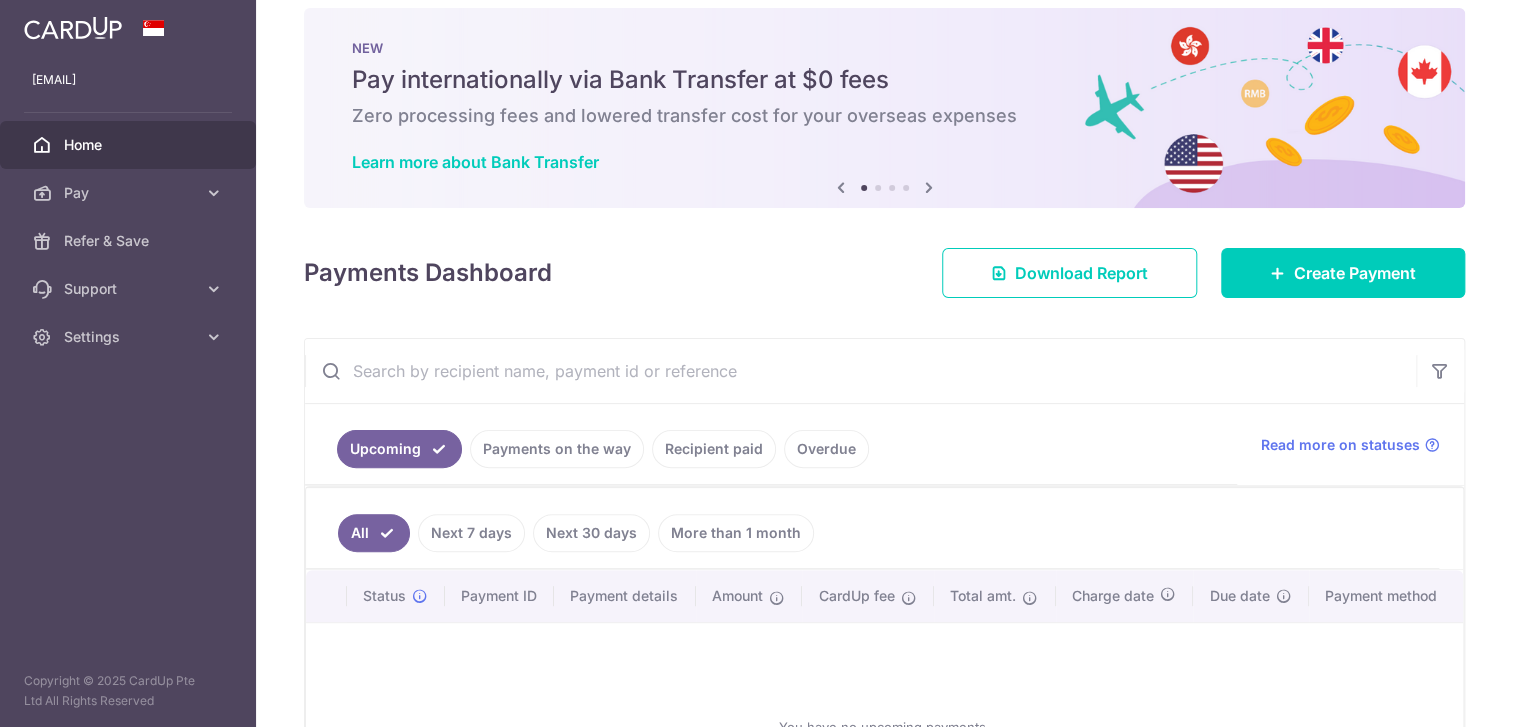 scroll, scrollTop: 0, scrollLeft: 0, axis: both 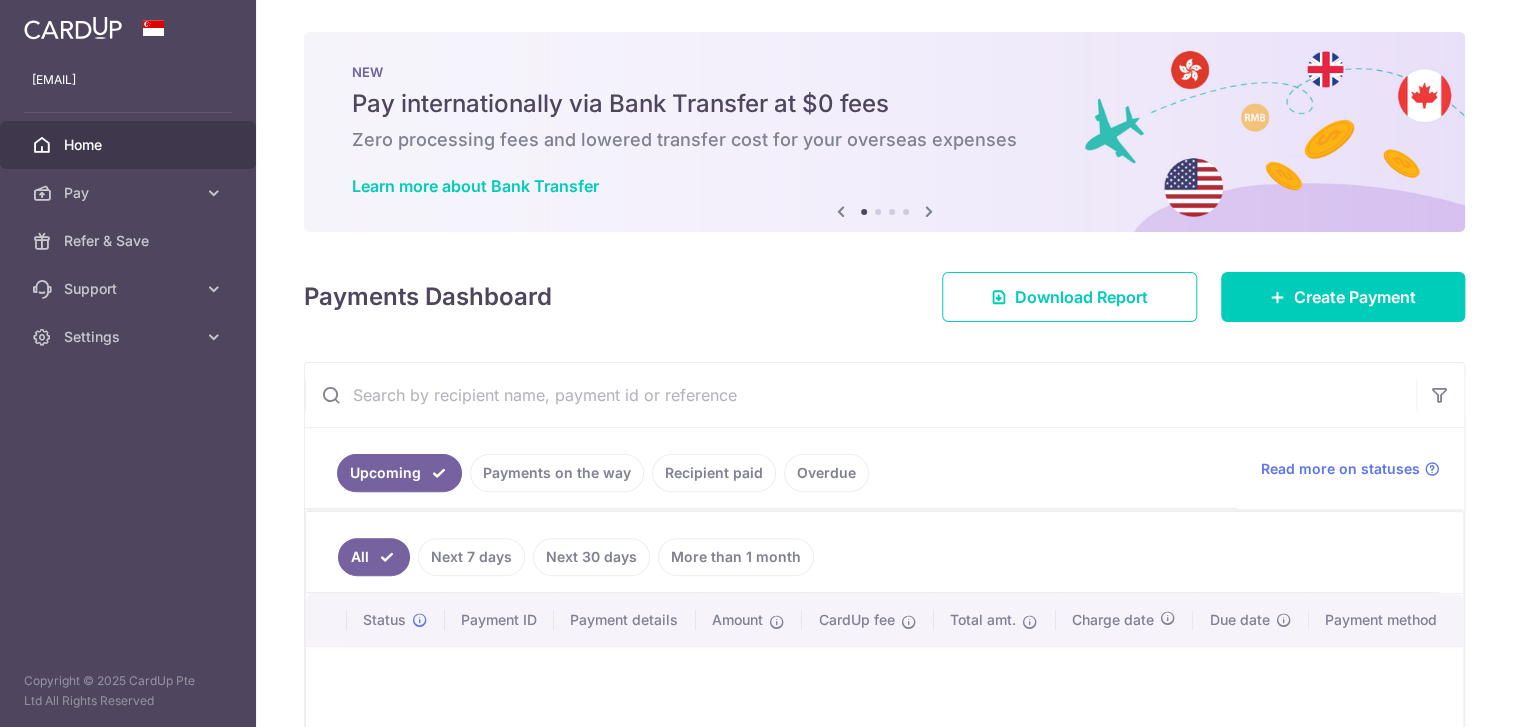click on "Home" at bounding box center [130, 145] 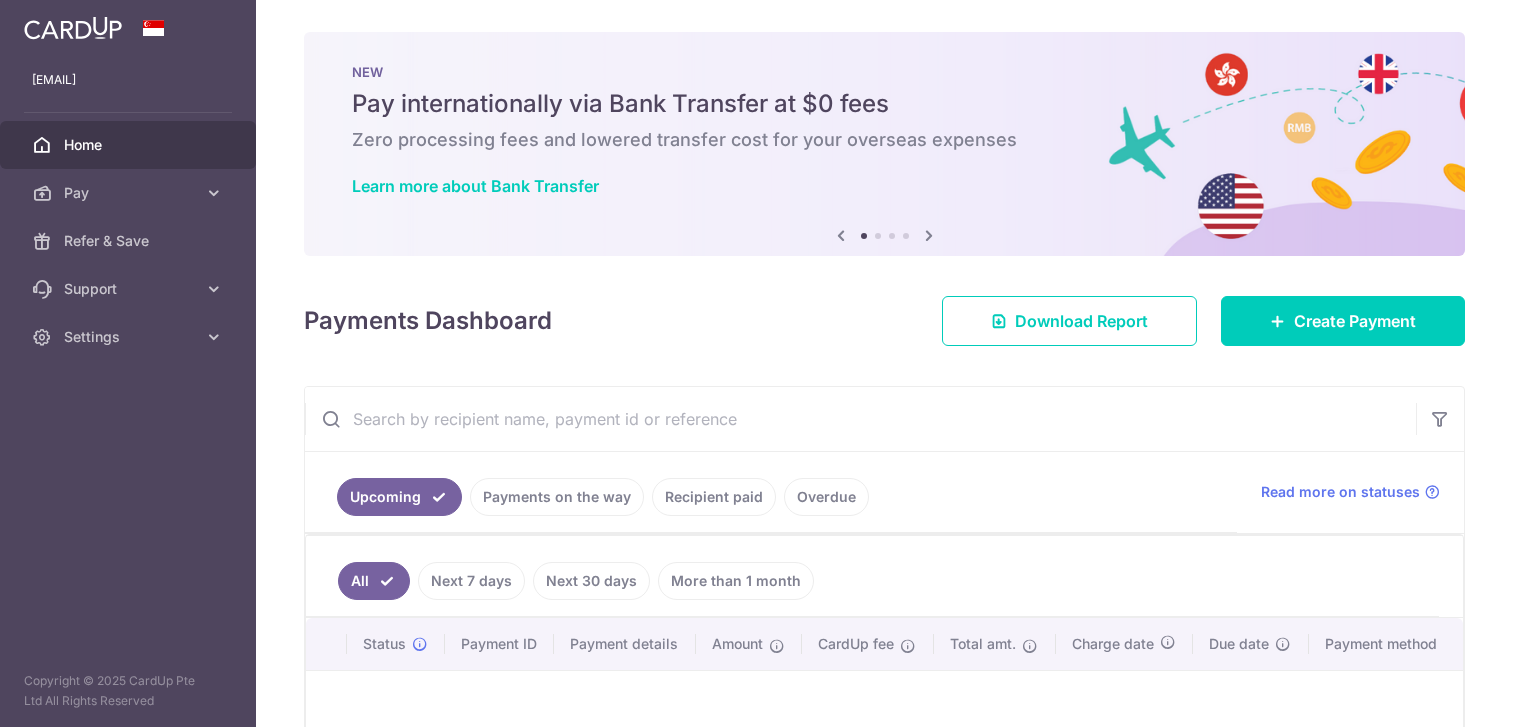 scroll, scrollTop: 0, scrollLeft: 0, axis: both 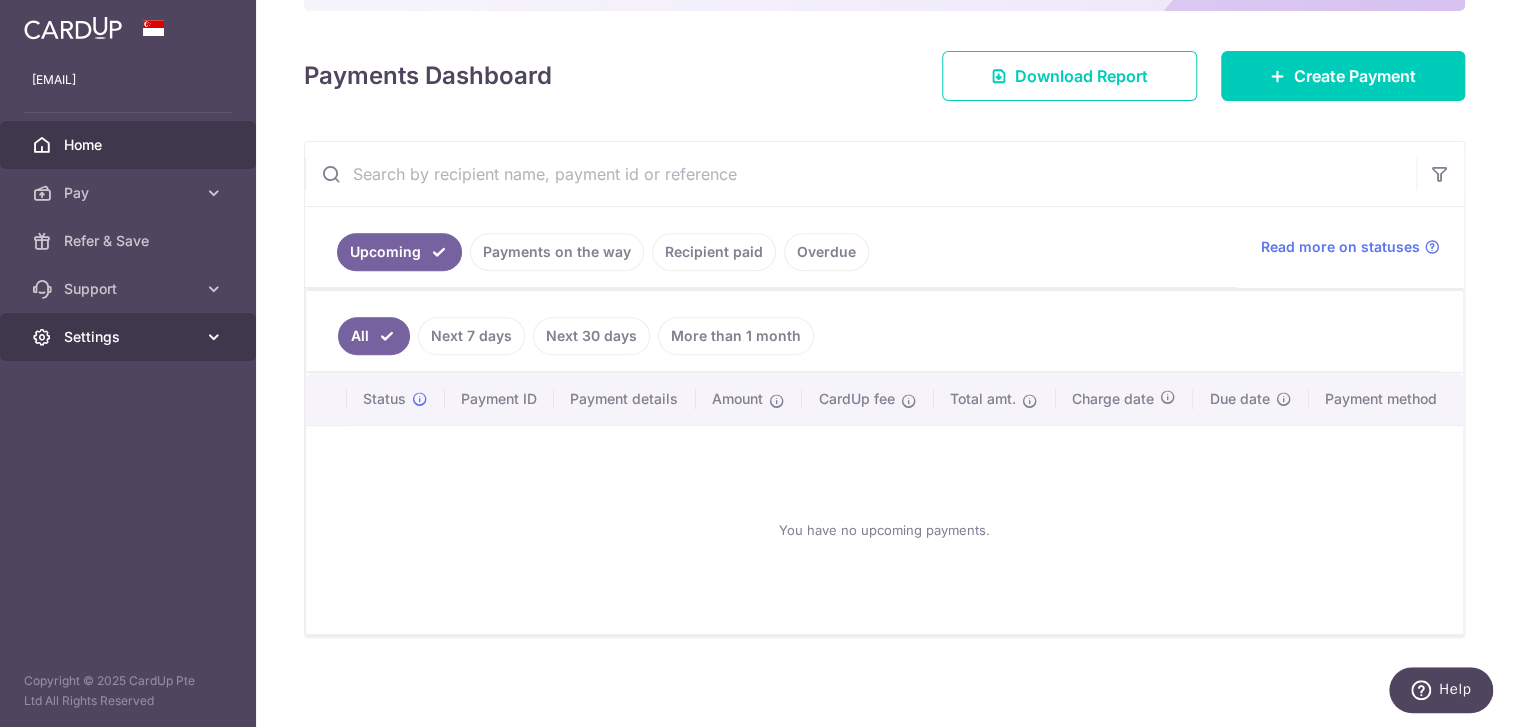click on "Settings" at bounding box center [130, 337] 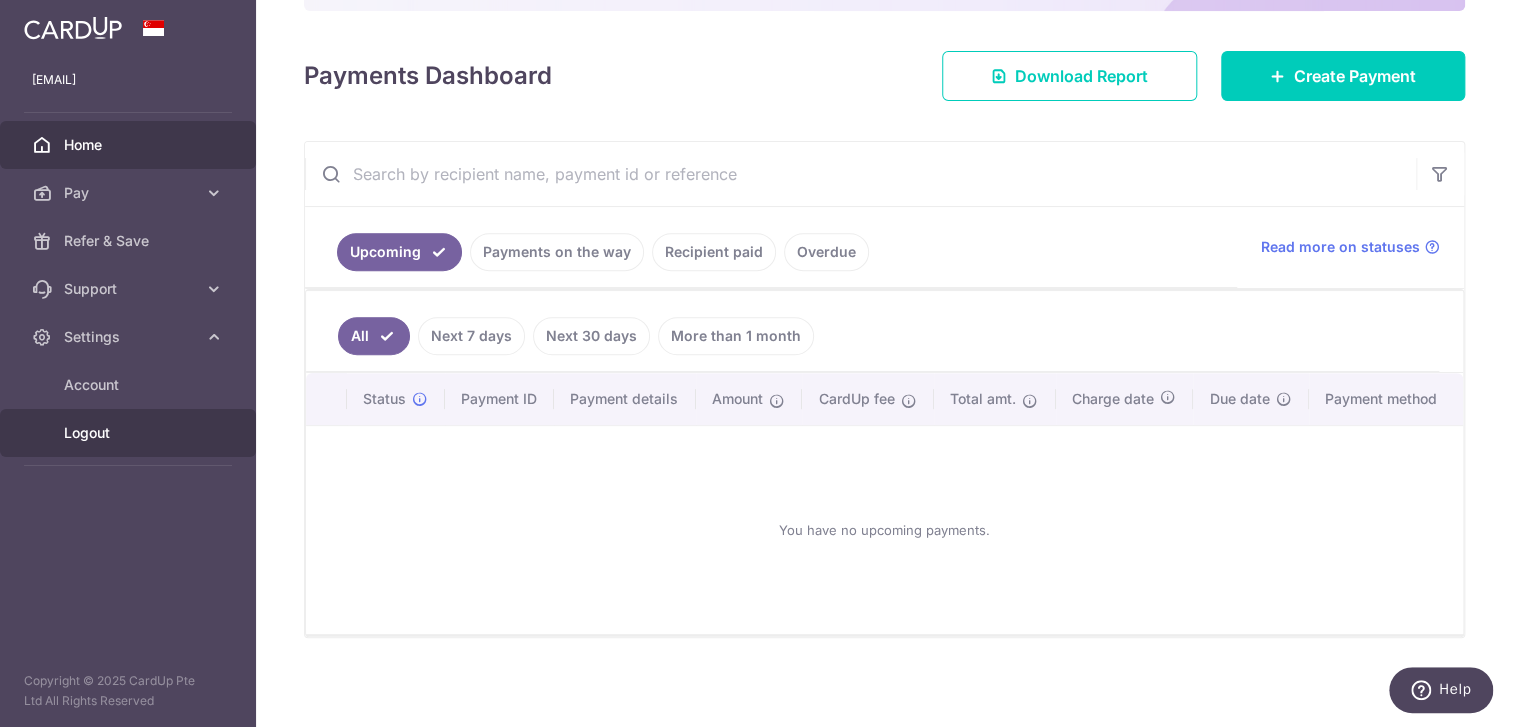 click on "Logout" at bounding box center [130, 433] 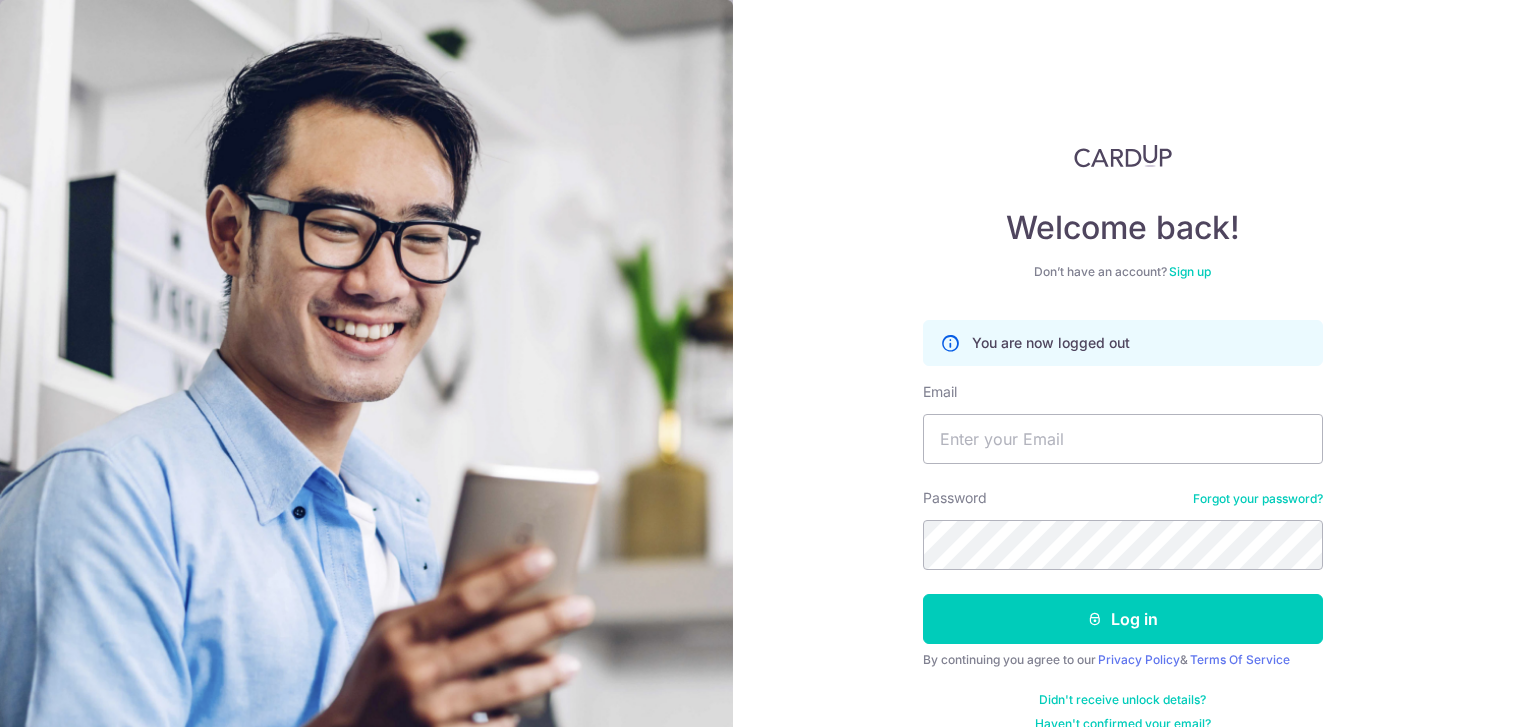 scroll, scrollTop: 0, scrollLeft: 0, axis: both 